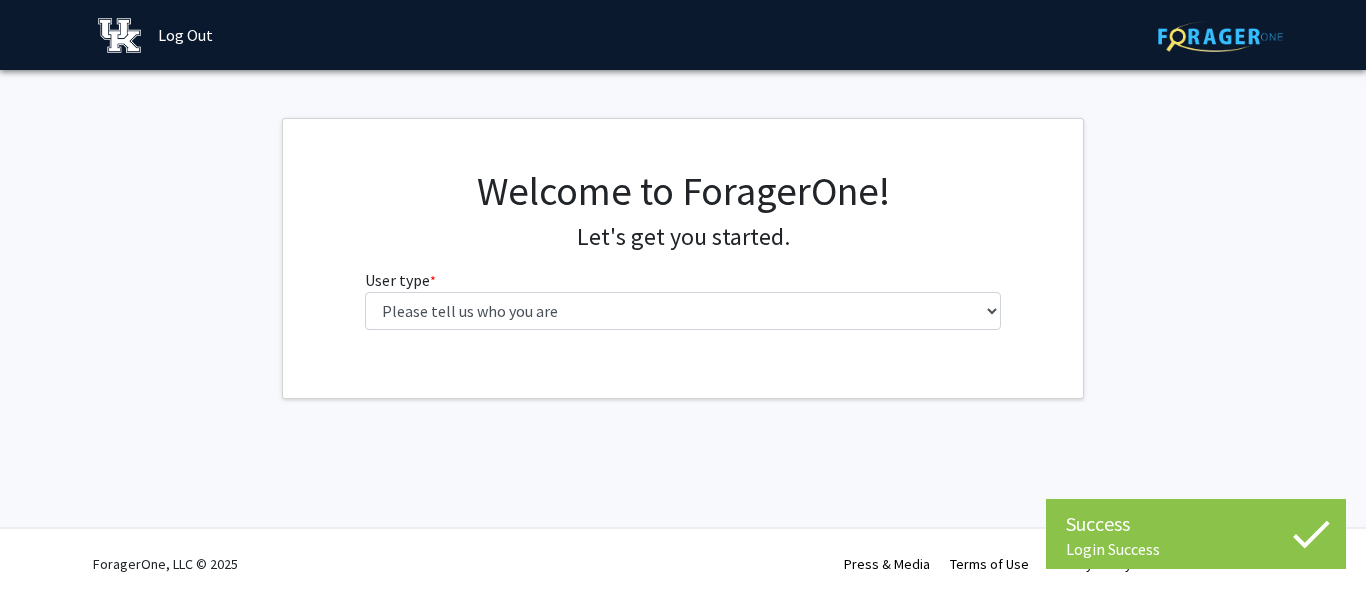 scroll, scrollTop: 0, scrollLeft: 0, axis: both 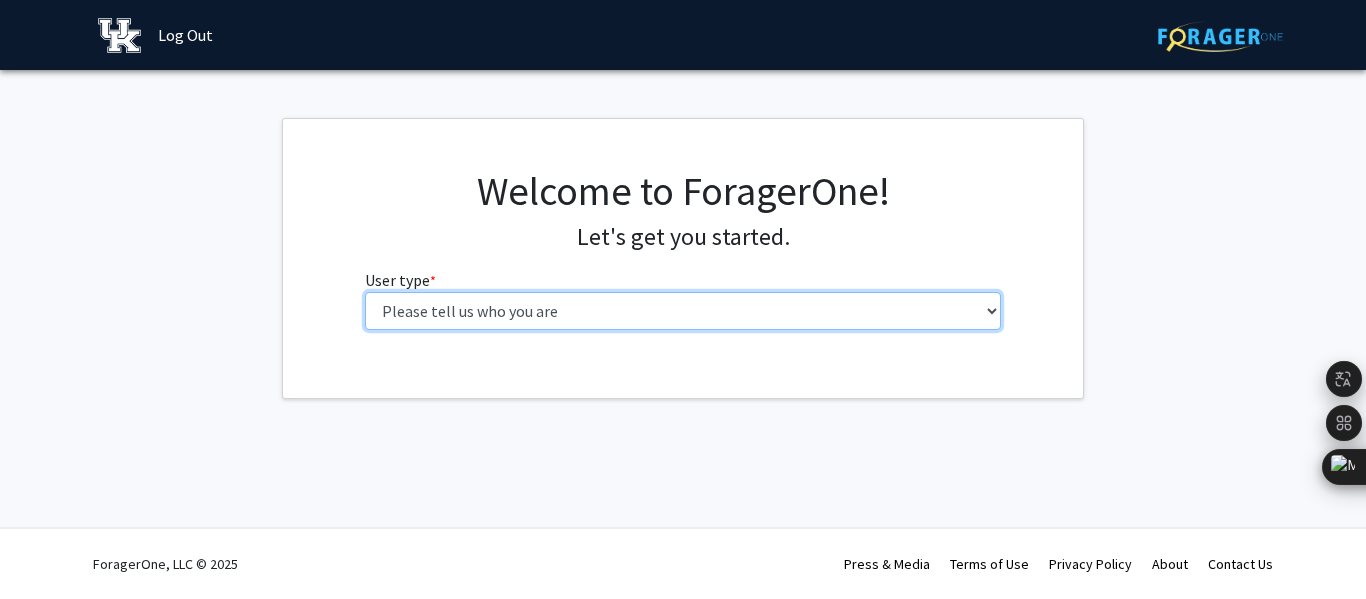 click on "Please tell us who you are  Undergraduate Student   Master's Student   Doctoral Candidate (PhD, MD, DMD, PharmD, etc.)   Postdoctoral Researcher / Research Staff / Medical Resident / Medical Fellow   Faculty   Administrative Staff" at bounding box center [683, 311] 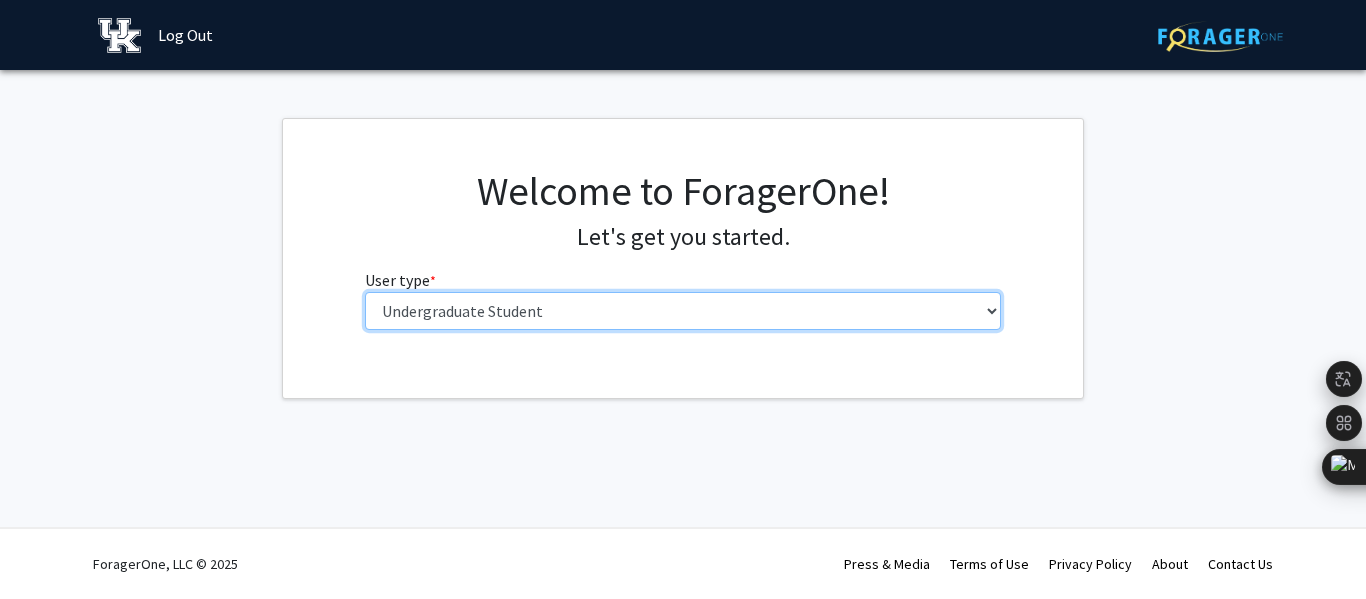 click on "Please tell us who you are  Undergraduate Student   Master's Student   Doctoral Candidate (PhD, MD, DMD, PharmD, etc.)   Postdoctoral Researcher / Research Staff / Medical Resident / Medical Fellow   Faculty   Administrative Staff" at bounding box center (683, 311) 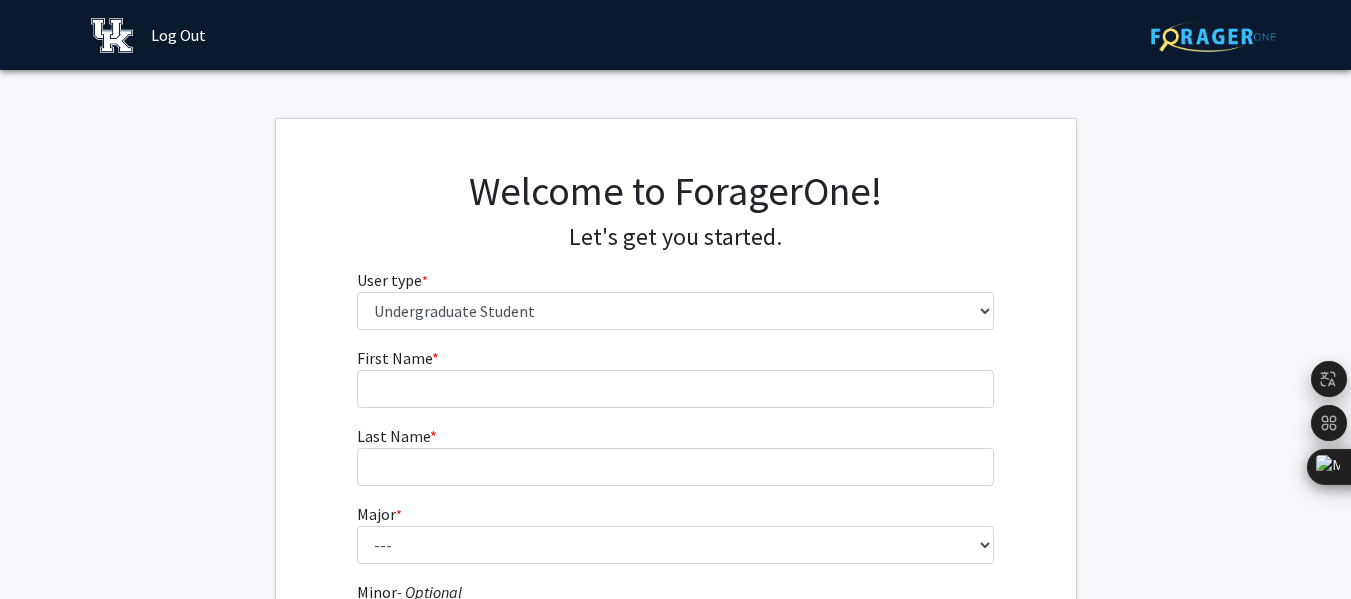 click on "First Name * required Last Name * required  Major  * required ---  Accounting   Aerospace Engineering   African American & Africana Studies   Agricultural and Medical Biotechnology   Agricultural Economics   Agriculture   Animal Sciences   Anthropology   Appalachian Studies Certificate   Architecture   Art Education   Art History & Visual Studies   Art Studio   Arts Administration   Automotive Production Engineering Certificate   Biology   Biomedical Engineering   Biopharmaceutical Engineering Certificate   Biosystems Engineering   Career & Technical Education   Certificate in Filmmaking: Production and Dramatic Writing   Chemical Engineering   Chemistry   Civil Engineering   Clinical Leadership & Management   Communication   Communication Sciences & Disorders   Community & Leadership Development   Computer Engineering   Computer Engineering Technology   Computer Science   Consumer Economics & Family Financial Counseling   Cybersecurity Certificate   Dance   Dietetics and Human Nutrition   Economics   Honors" 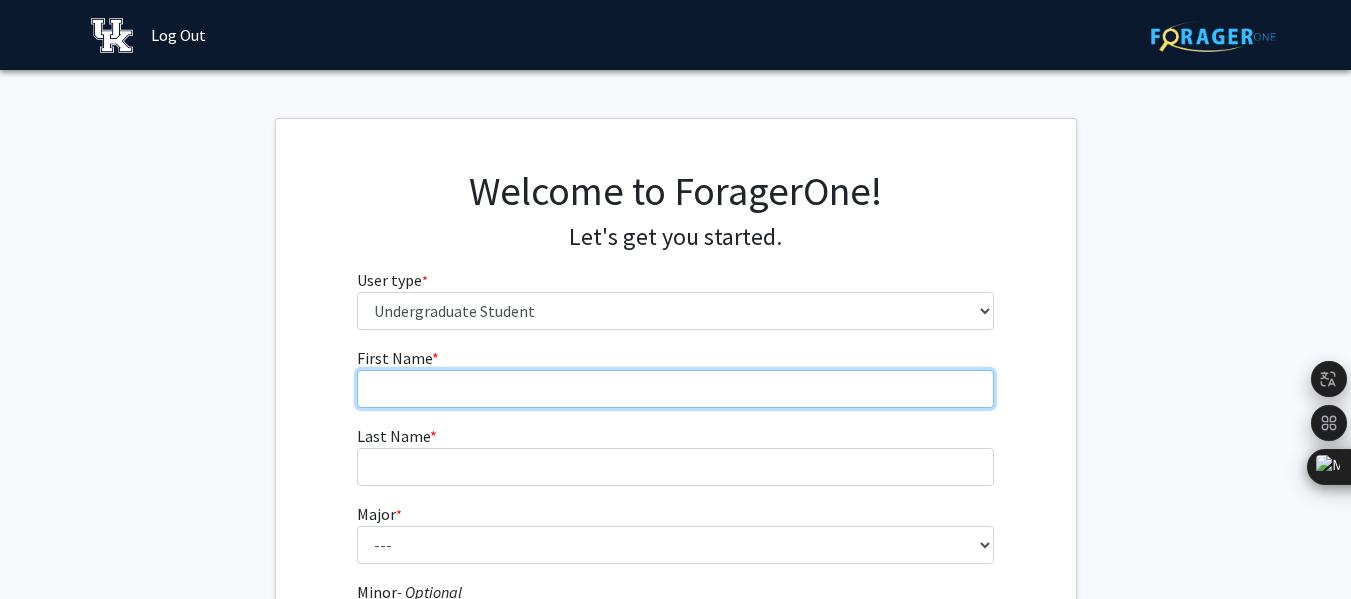 click on "First Name * required" at bounding box center (675, 389) 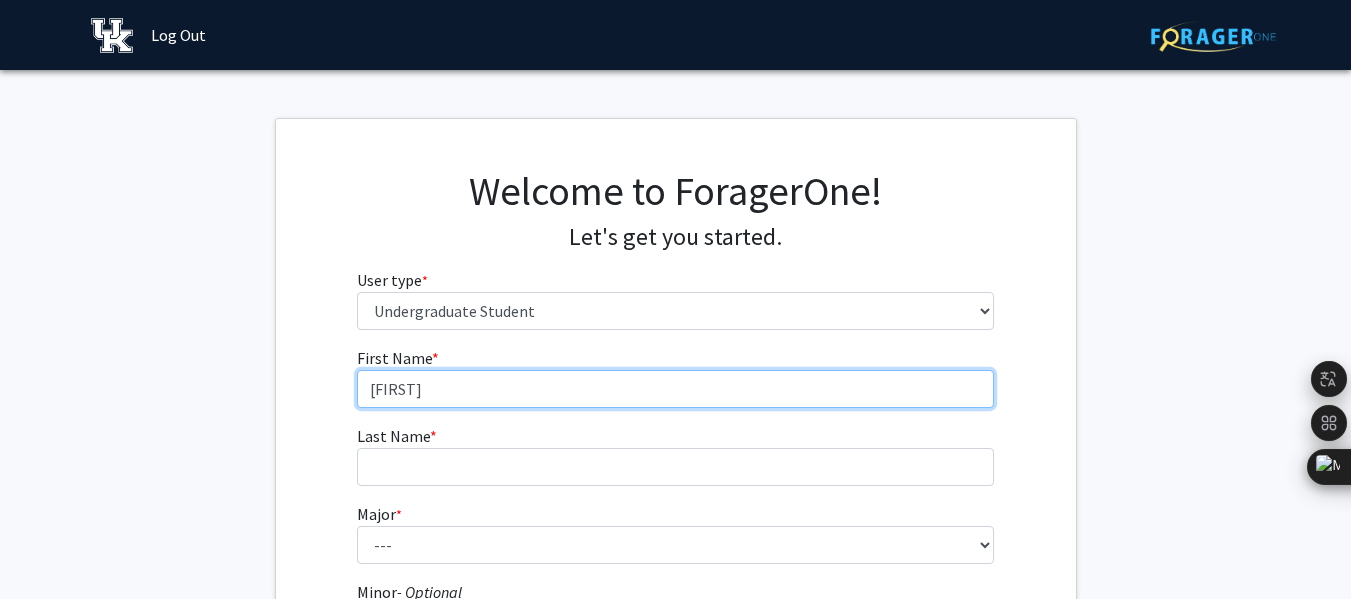 type on "Bruna" 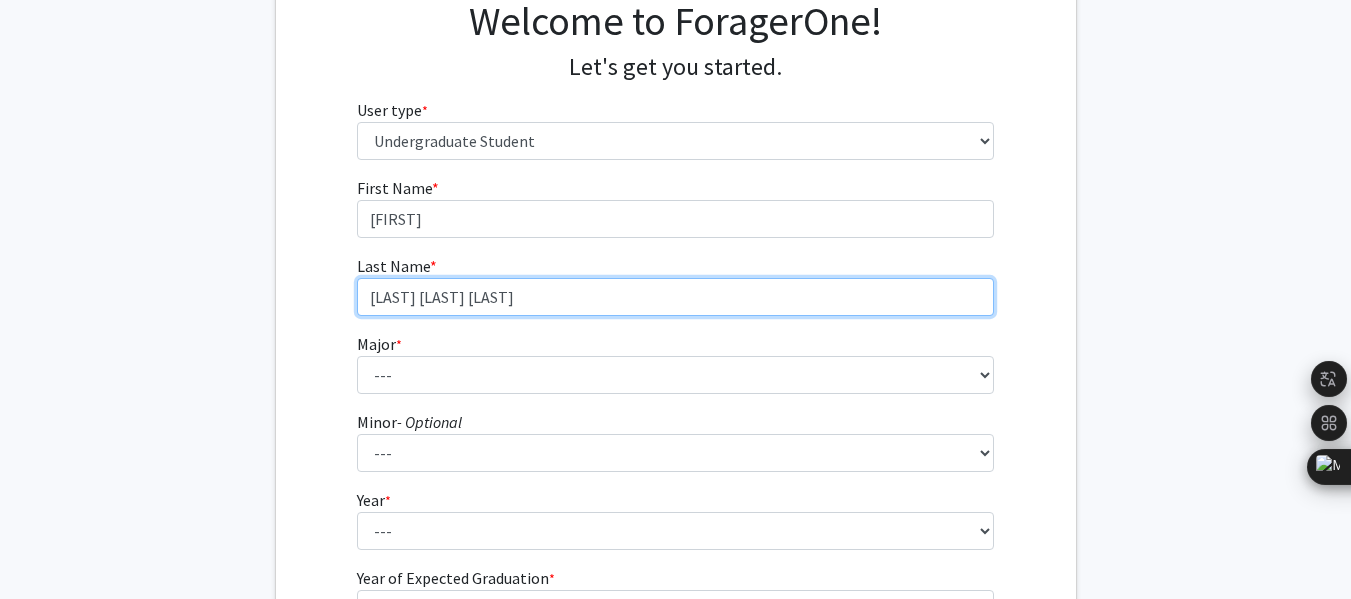 scroll, scrollTop: 211, scrollLeft: 0, axis: vertical 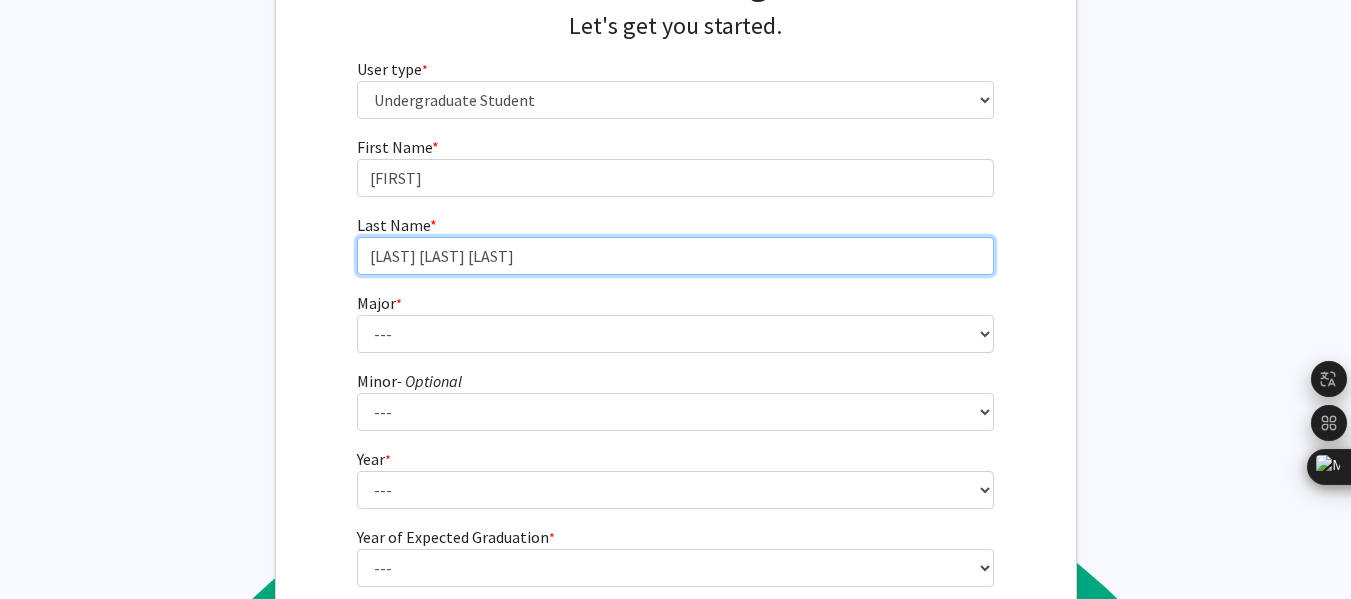 type on "Machado Babinski Ramos" 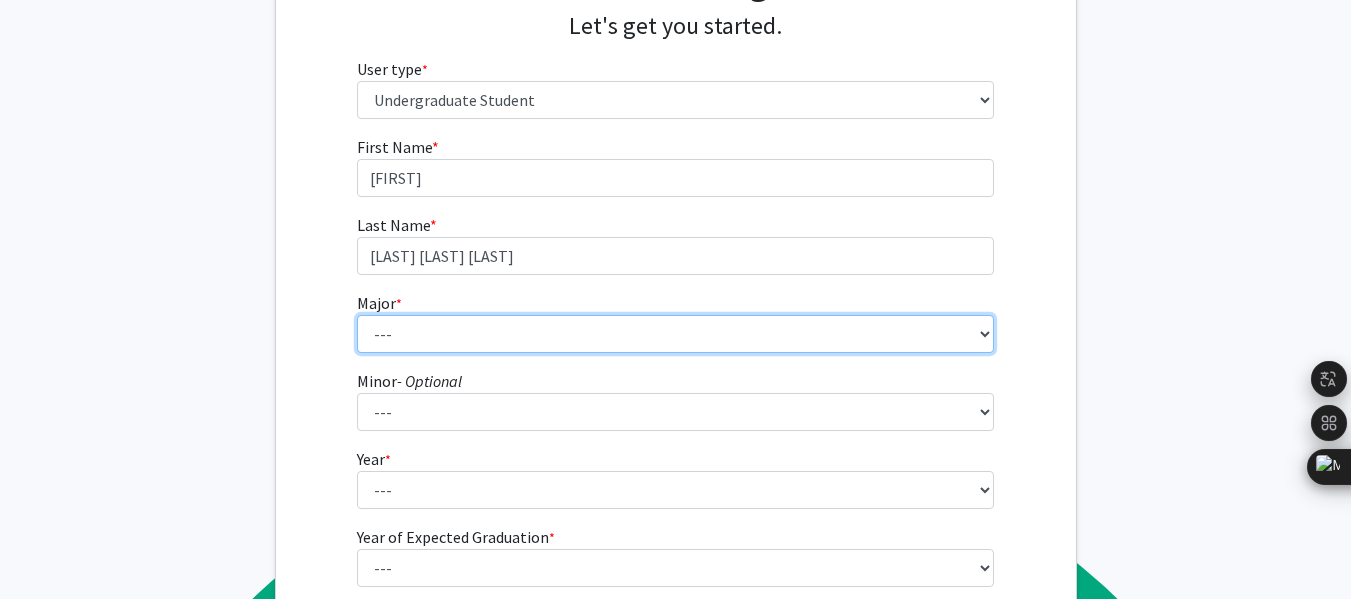 click on "---  Accounting   Aerospace Engineering   African American & Africana Studies   Agricultural and Medical Biotechnology   Agricultural Economics   Agriculture   Animal Sciences   Anthropology   Appalachian Studies Certificate   Architecture   Art Education   Art History & Visual Studies   Art Studio   Arts Administration   Automotive Production Engineering Certificate   Biology   Biomedical Engineering   Biopharmaceutical Engineering Certificate   Biosystems Engineering   Career & Technical Education   Certificate in Filmmaking: Production and Dramatic Writing   Chemical Engineering   Chemistry   Civil Engineering   Clinical Leadership & Management   Communication   Communication Sciences & Disorders   Community & Leadership Development   Computer Engineering   Computer Engineering Technology   Computer Science   Consumer Economics & Family Financial Counseling   Cybersecurity Certificate   Dance   Dietetics and Human Nutrition   Digital Media Design   Distillation, Wine & Brewing Studies   Economics   Honors" at bounding box center (675, 334) 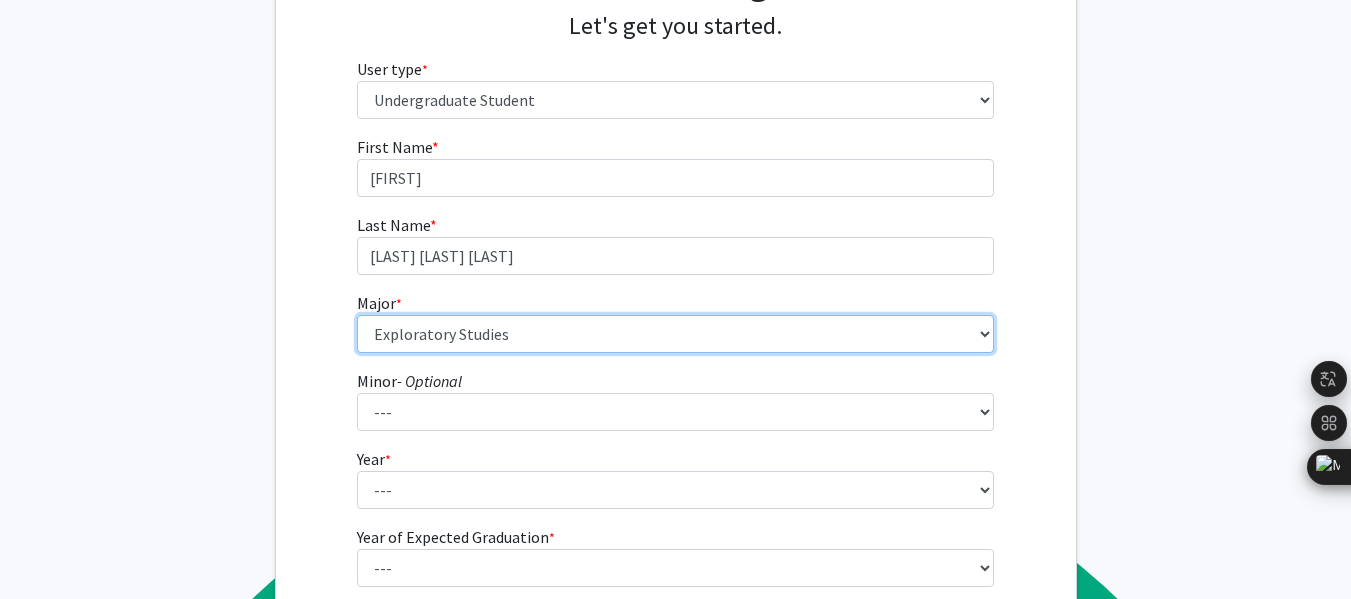 click on "---  Accounting   Aerospace Engineering   African American & Africana Studies   Agricultural and Medical Biotechnology   Agricultural Economics   Agriculture   Animal Sciences   Anthropology   Appalachian Studies Certificate   Architecture   Art Education   Art History & Visual Studies   Art Studio   Arts Administration   Automotive Production Engineering Certificate   Biology   Biomedical Engineering   Biopharmaceutical Engineering Certificate   Biosystems Engineering   Career & Technical Education   Certificate in Filmmaking: Production and Dramatic Writing   Chemical Engineering   Chemistry   Civil Engineering   Clinical Leadership & Management   Communication   Communication Sciences & Disorders   Community & Leadership Development   Computer Engineering   Computer Engineering Technology   Computer Science   Consumer Economics & Family Financial Counseling   Cybersecurity Certificate   Dance   Dietetics and Human Nutrition   Digital Media Design   Distillation, Wine & Brewing Studies   Economics   Honors" at bounding box center [675, 334] 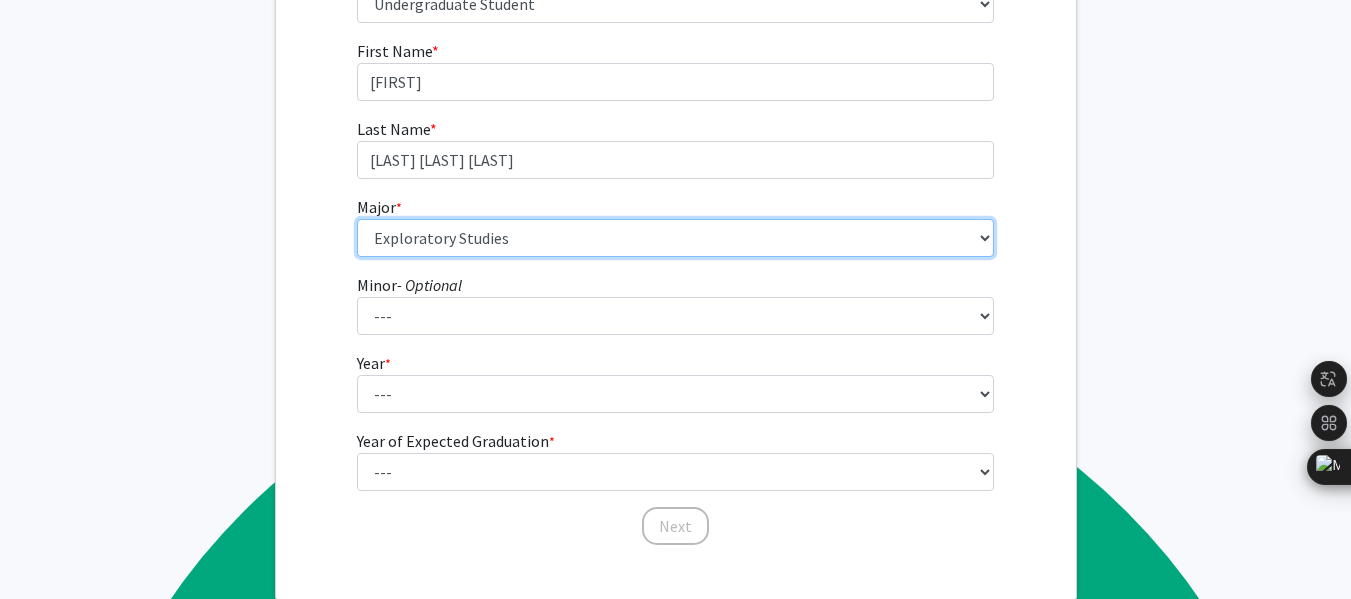 scroll, scrollTop: 314, scrollLeft: 0, axis: vertical 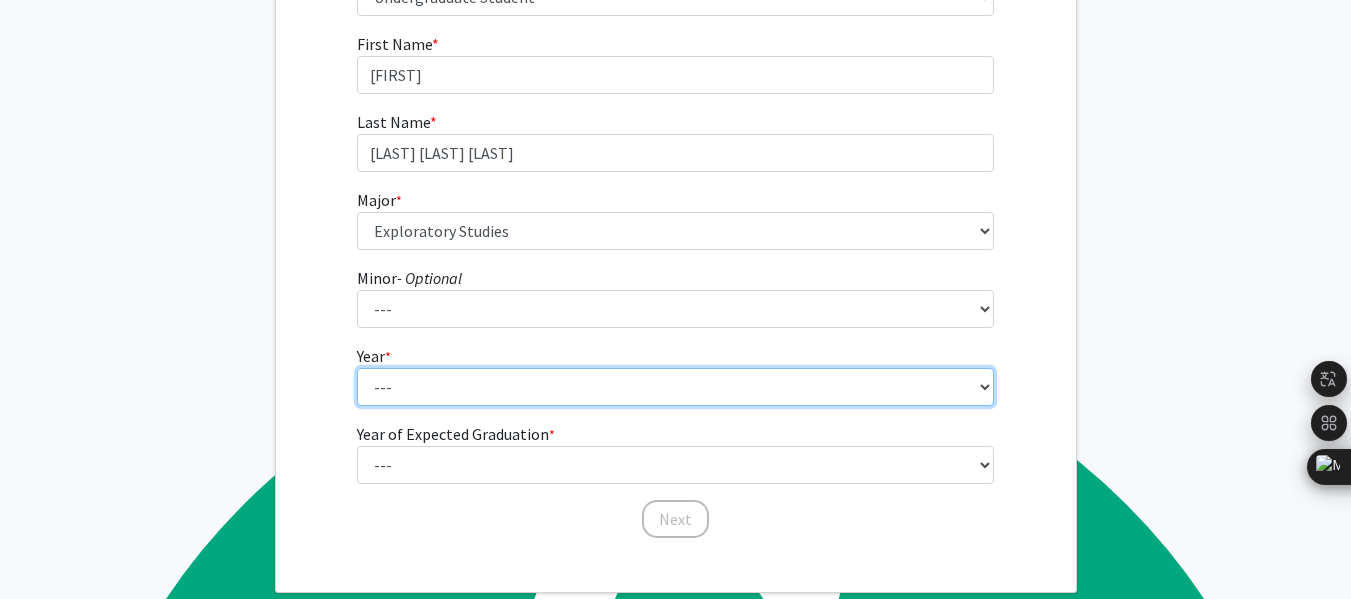 click on "---  First-year   Sophomore   Junior   Senior   Postbaccalaureate Certificate" at bounding box center (675, 387) 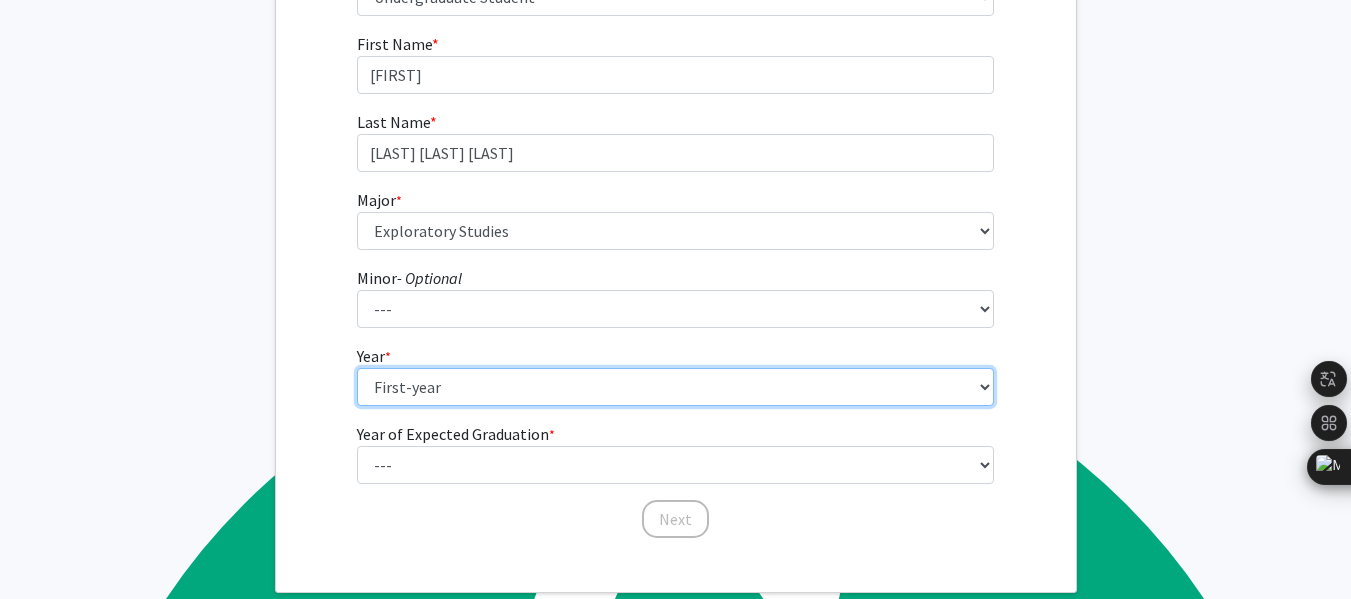 click on "---  First-year   Sophomore   Junior   Senior   Postbaccalaureate Certificate" at bounding box center (675, 387) 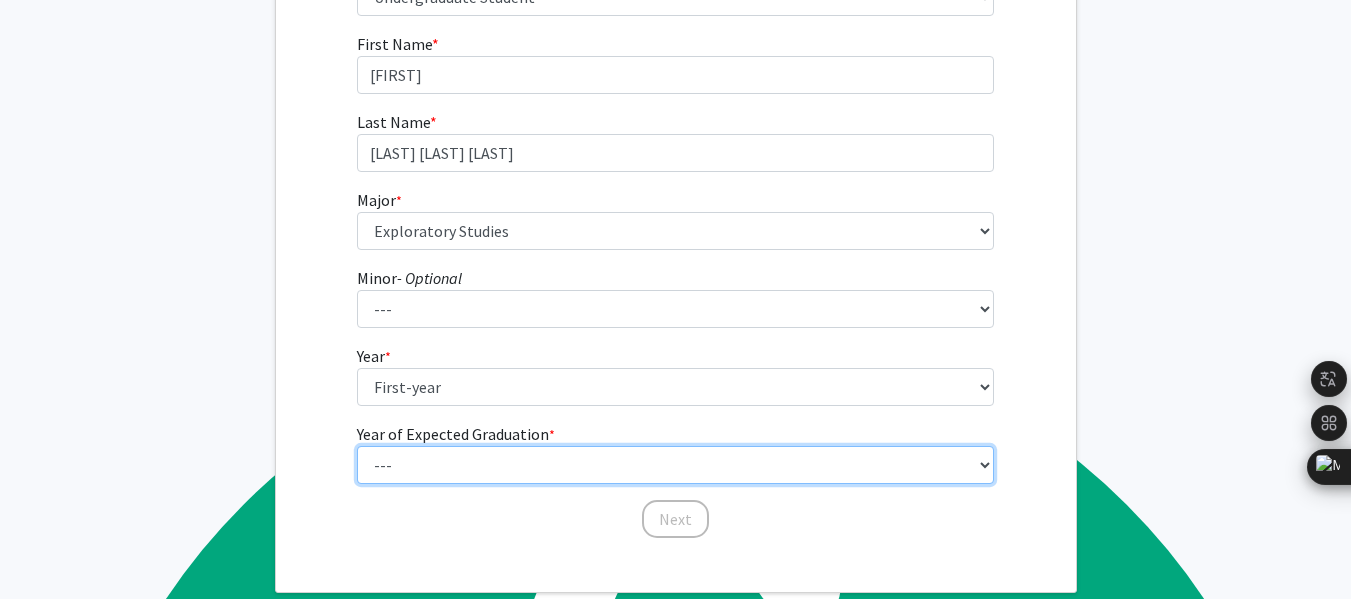 click on "---  2025   2026   2027   2028   2029   2030   2031   2032   2033   2034" at bounding box center [675, 465] 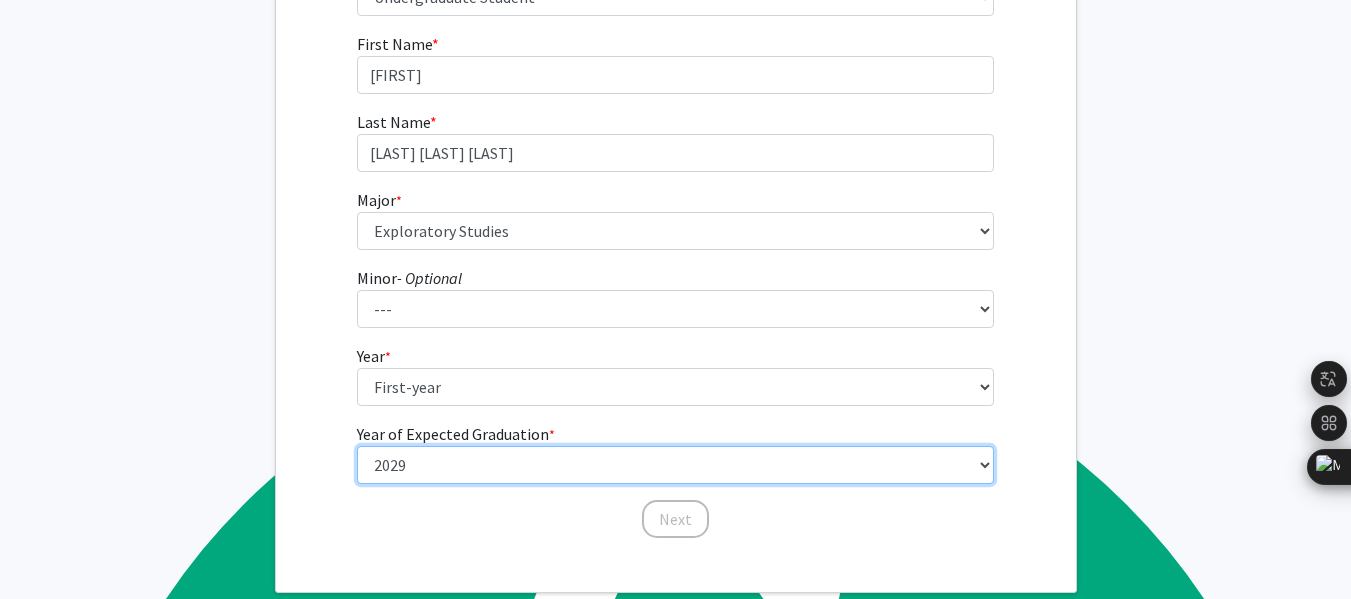 click on "---  2025   2026   2027   2028   2029   2030   2031   2032   2033   2034" at bounding box center [675, 465] 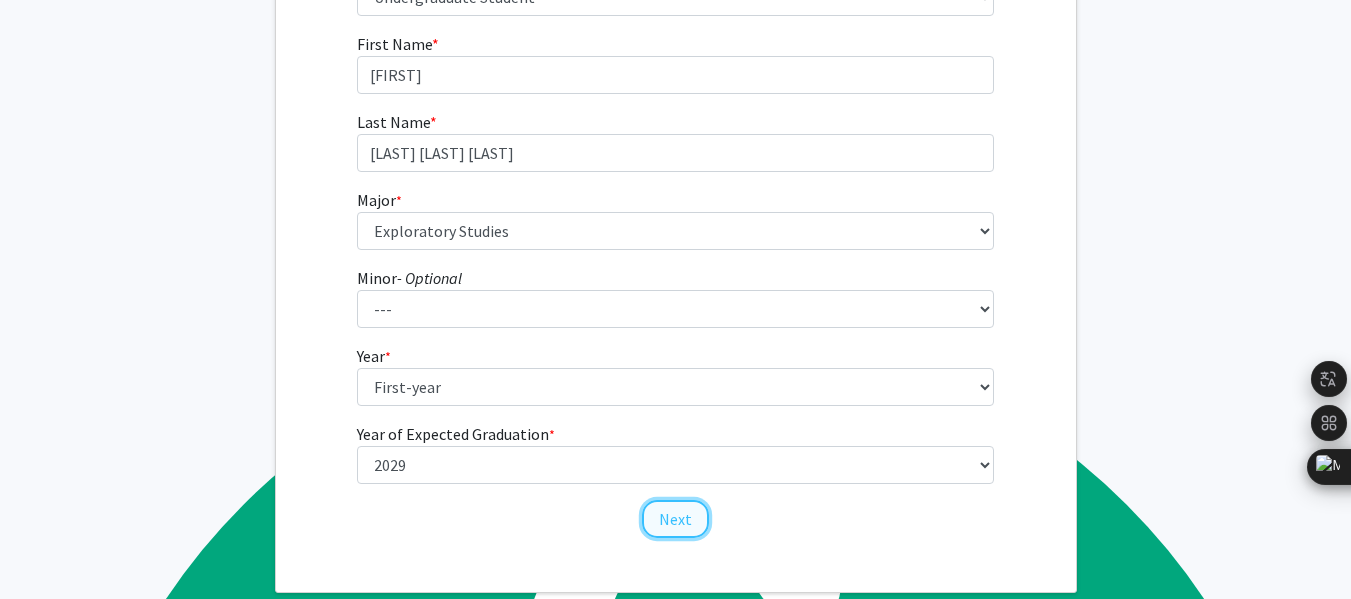 click on "Next" 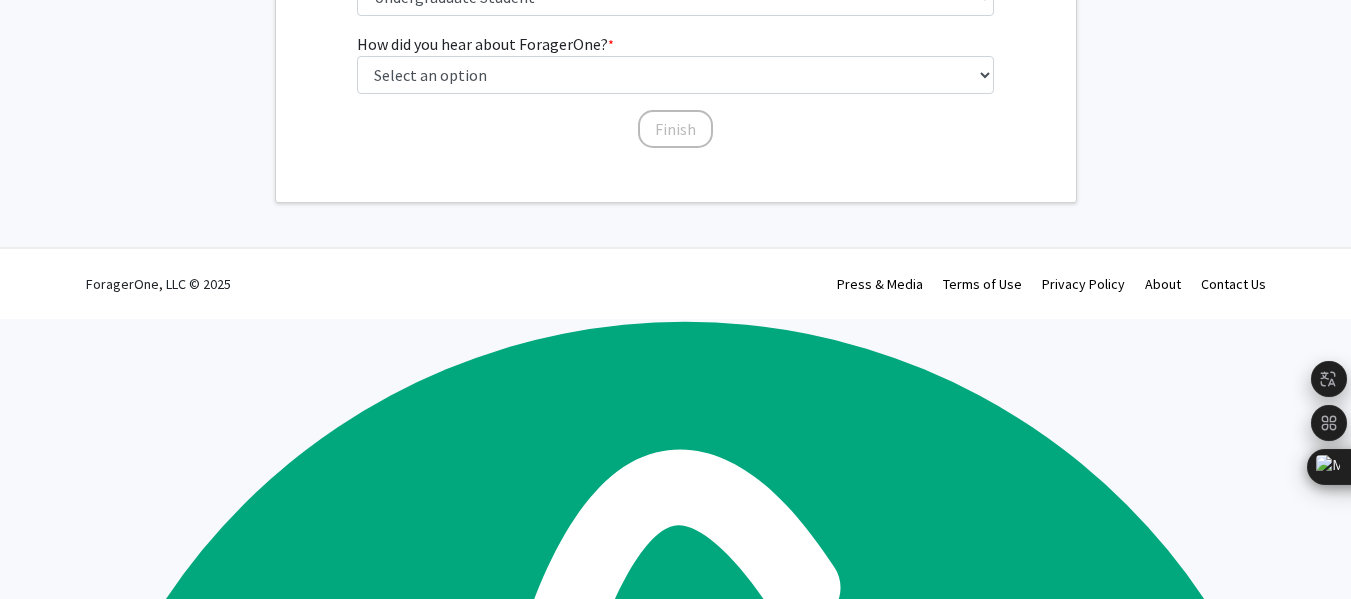 scroll, scrollTop: 34, scrollLeft: 0, axis: vertical 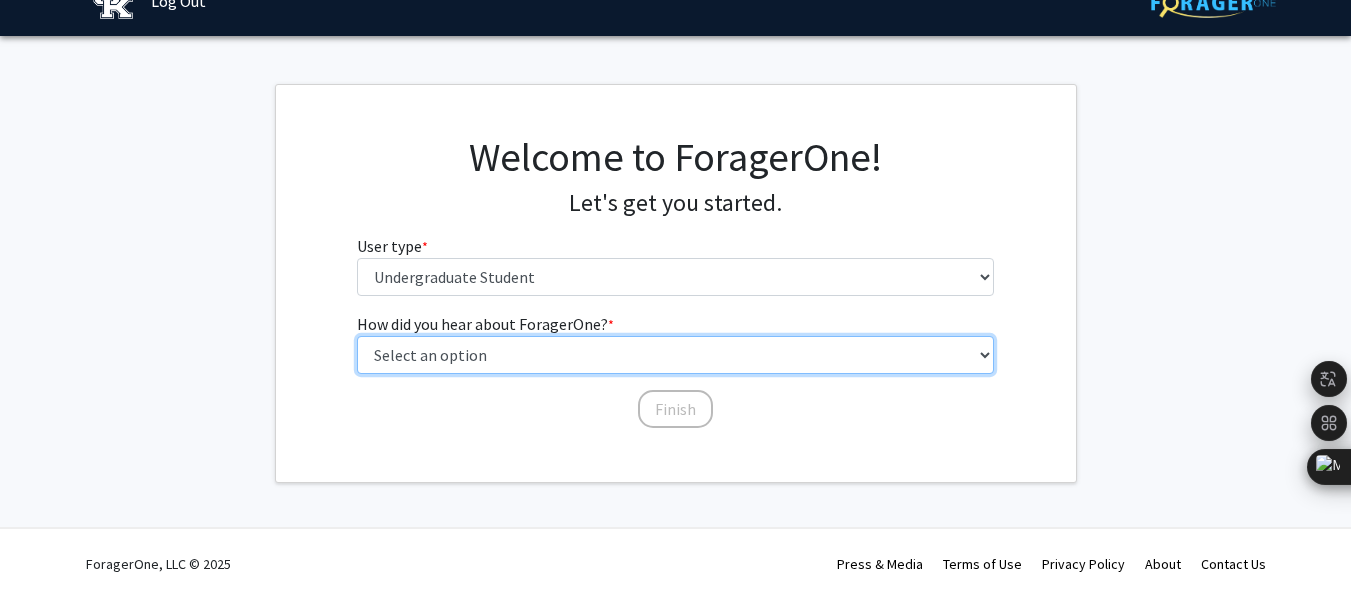 click on "Select an option  Peer/student recommendation   Faculty/staff recommendation   University website   University email or newsletter   Other" at bounding box center [675, 355] 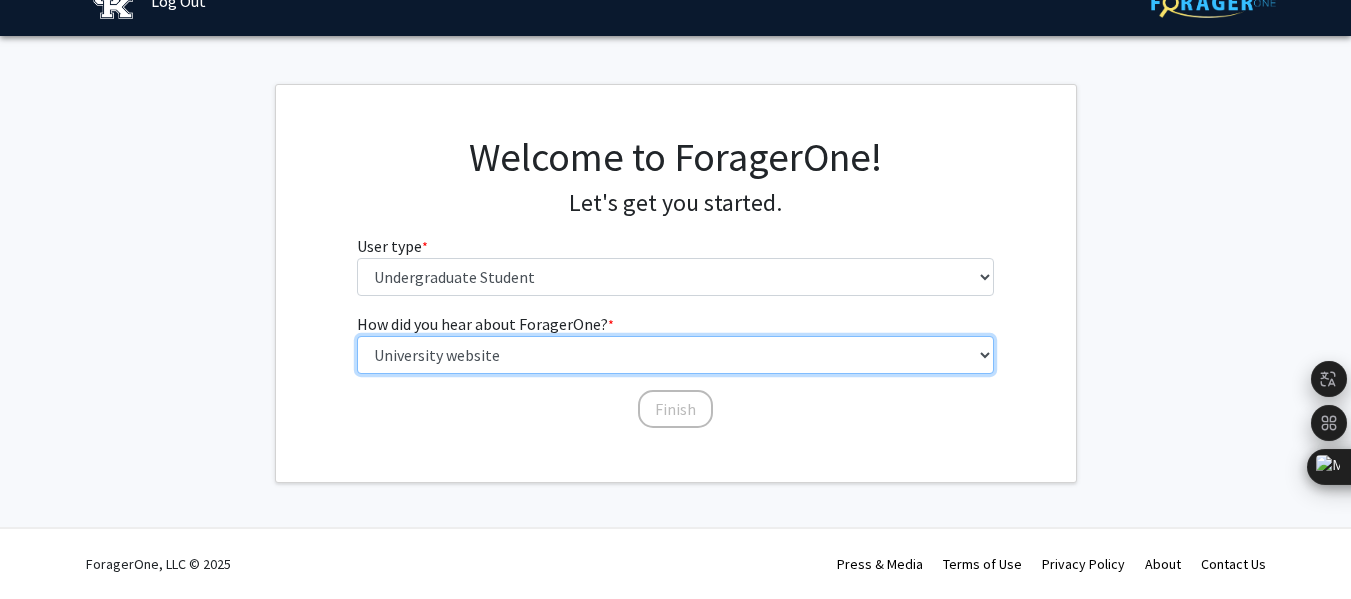 click on "Select an option  Peer/student recommendation   Faculty/staff recommendation   University website   University email or newsletter   Other" at bounding box center [675, 355] 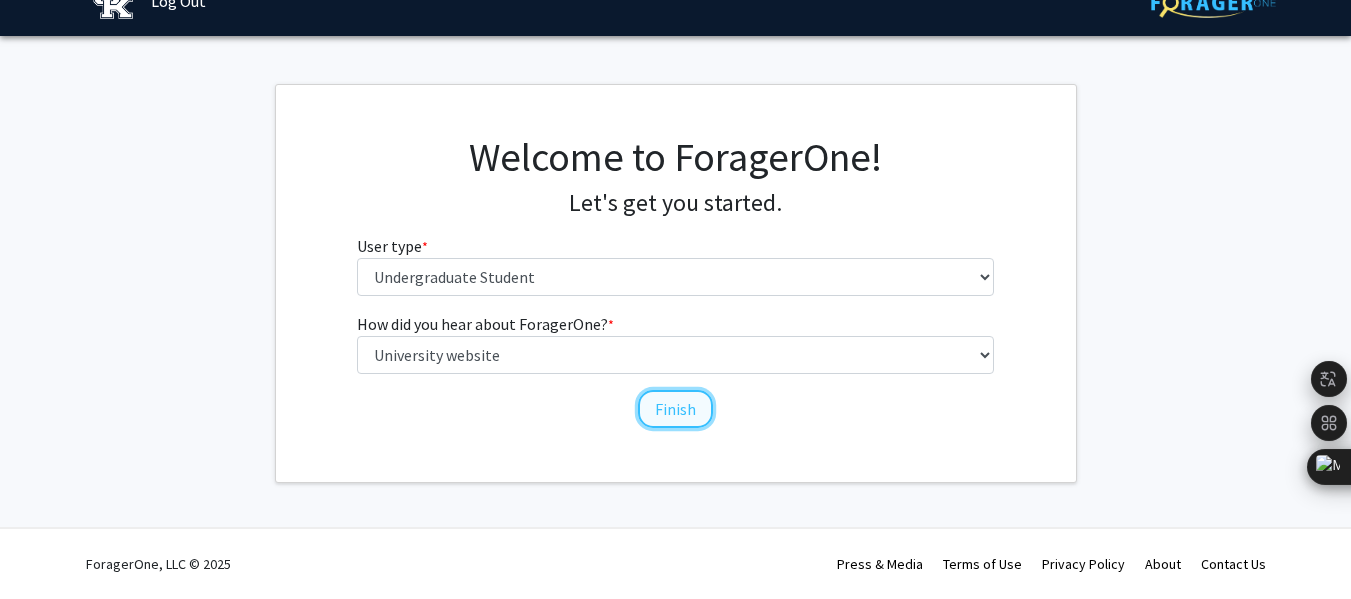 click on "Finish" 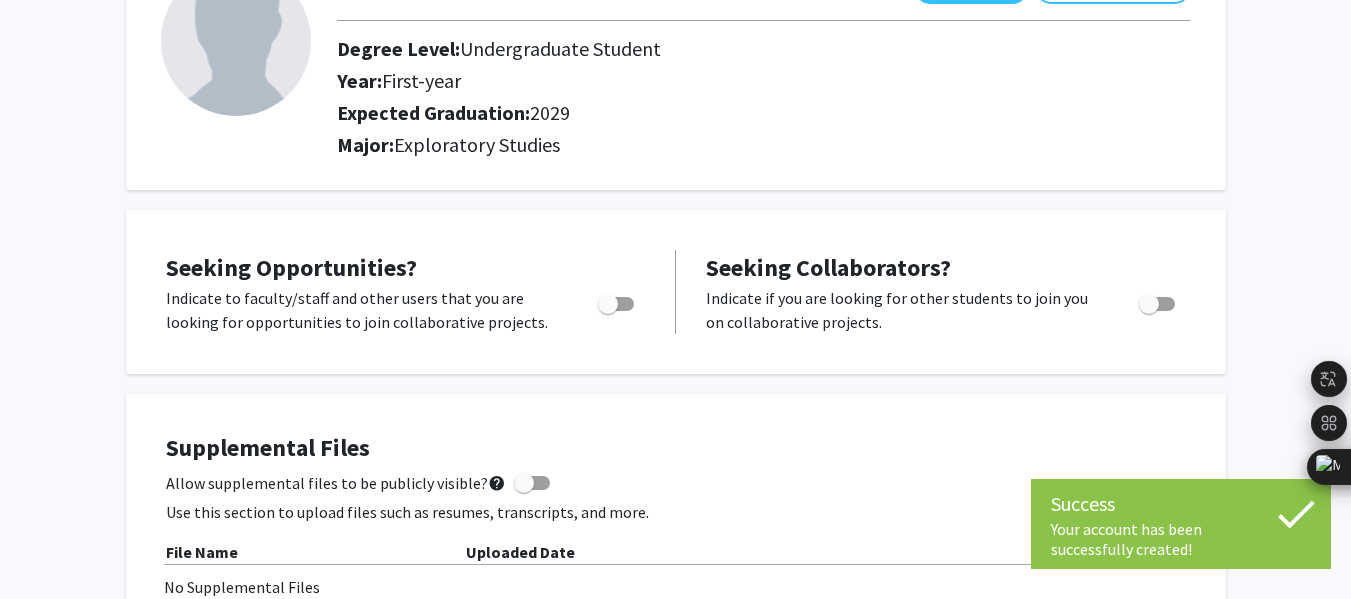 scroll, scrollTop: 171, scrollLeft: 0, axis: vertical 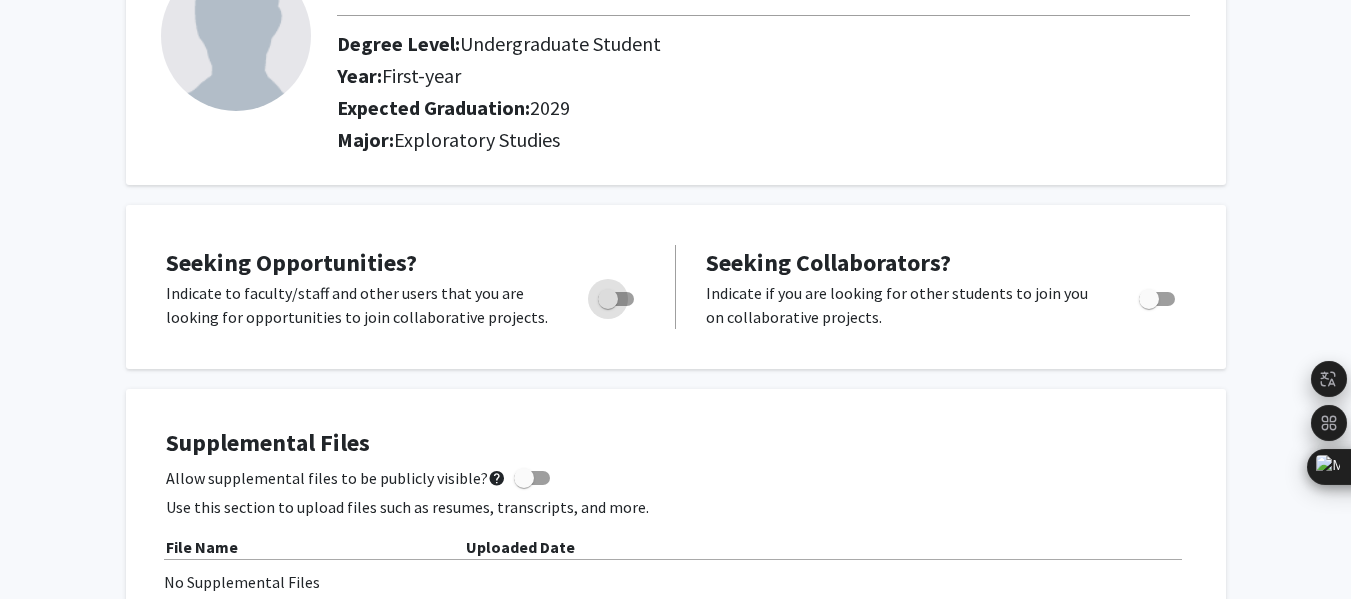 click at bounding box center [608, 299] 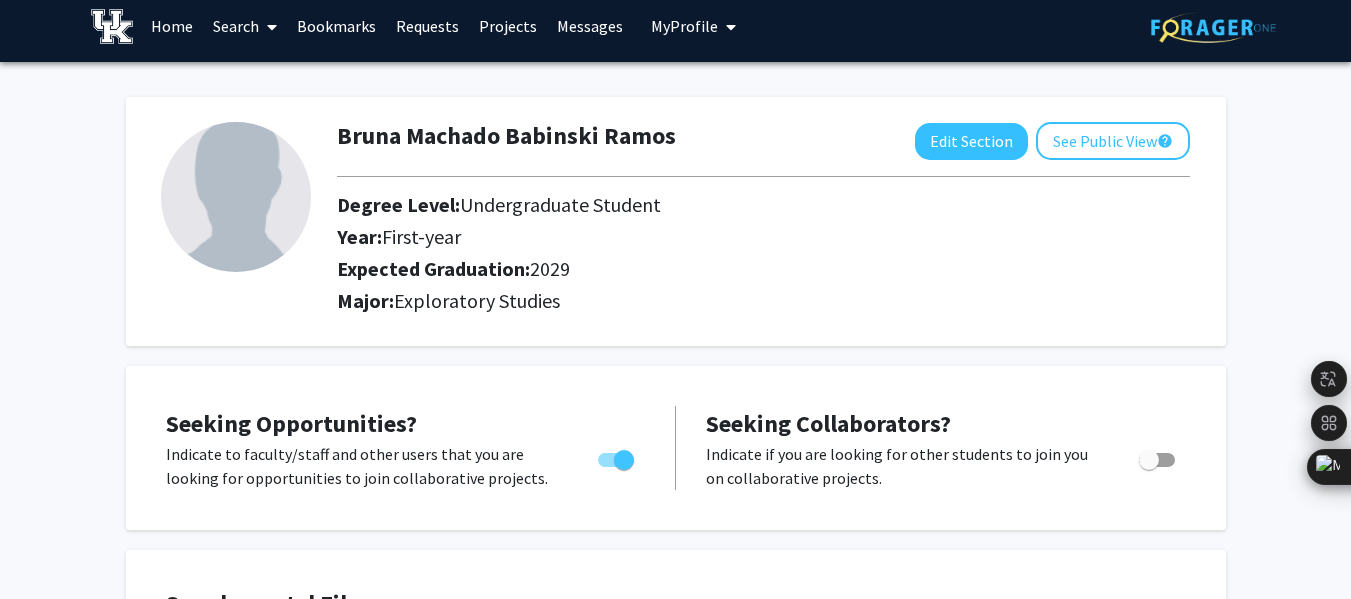 scroll, scrollTop: 0, scrollLeft: 0, axis: both 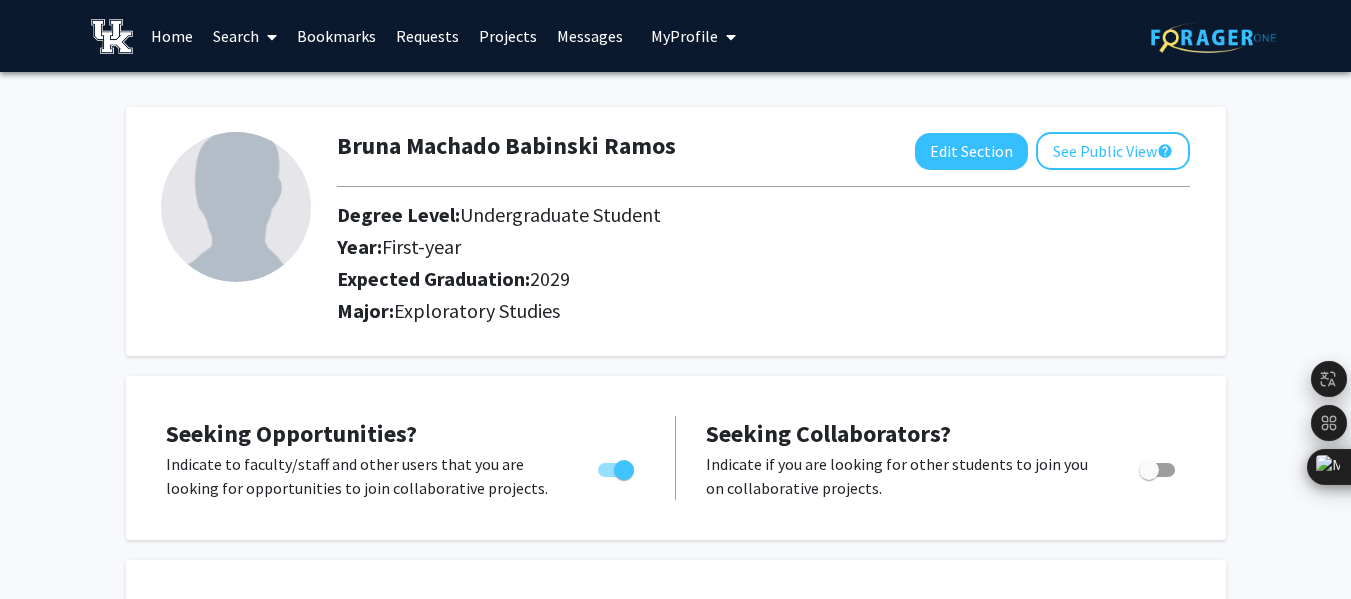 click on "Projects" at bounding box center (508, 36) 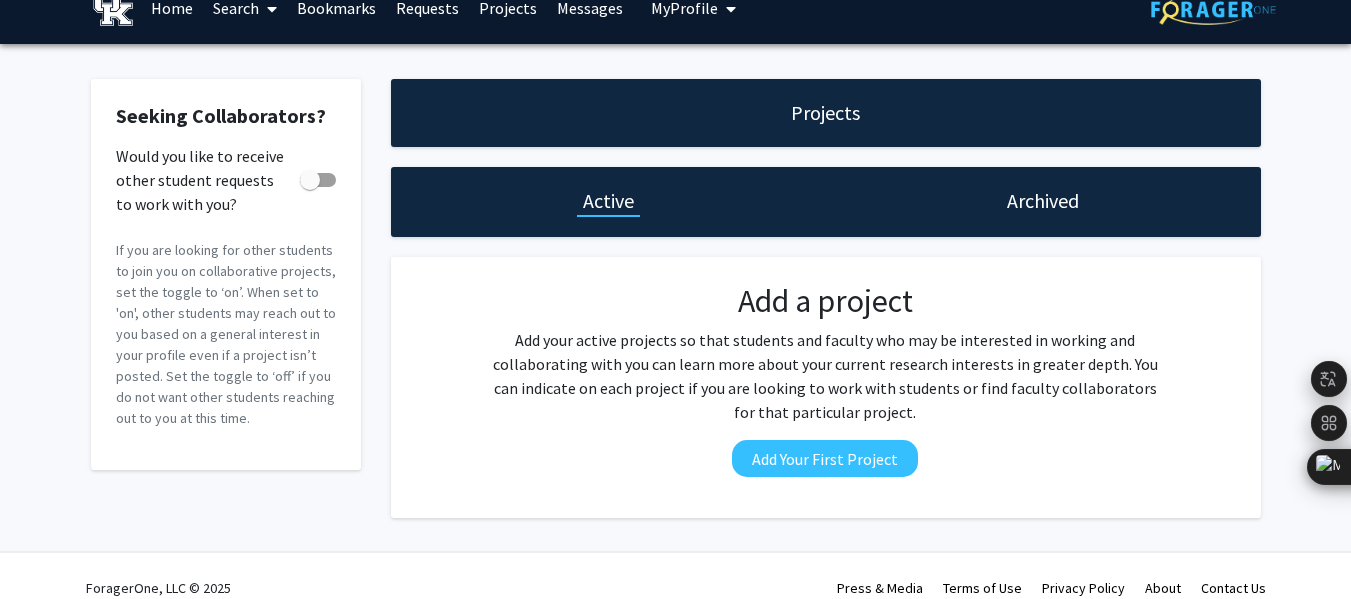 scroll, scrollTop: 0, scrollLeft: 0, axis: both 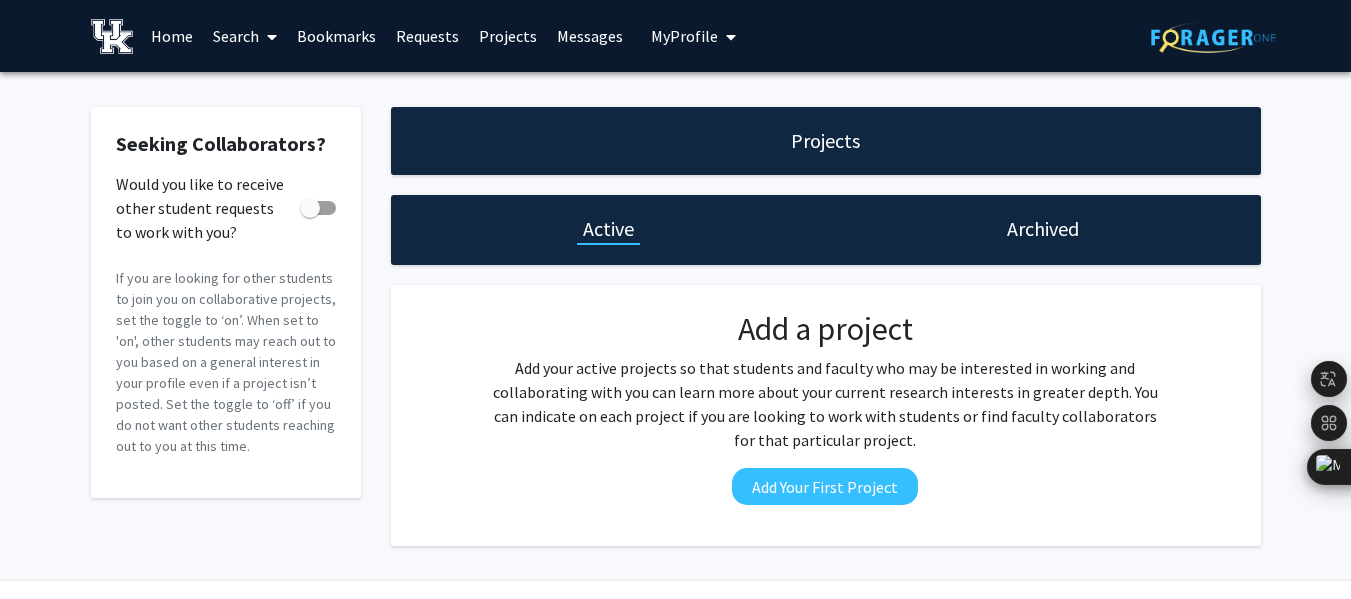 click on "Search" at bounding box center (245, 36) 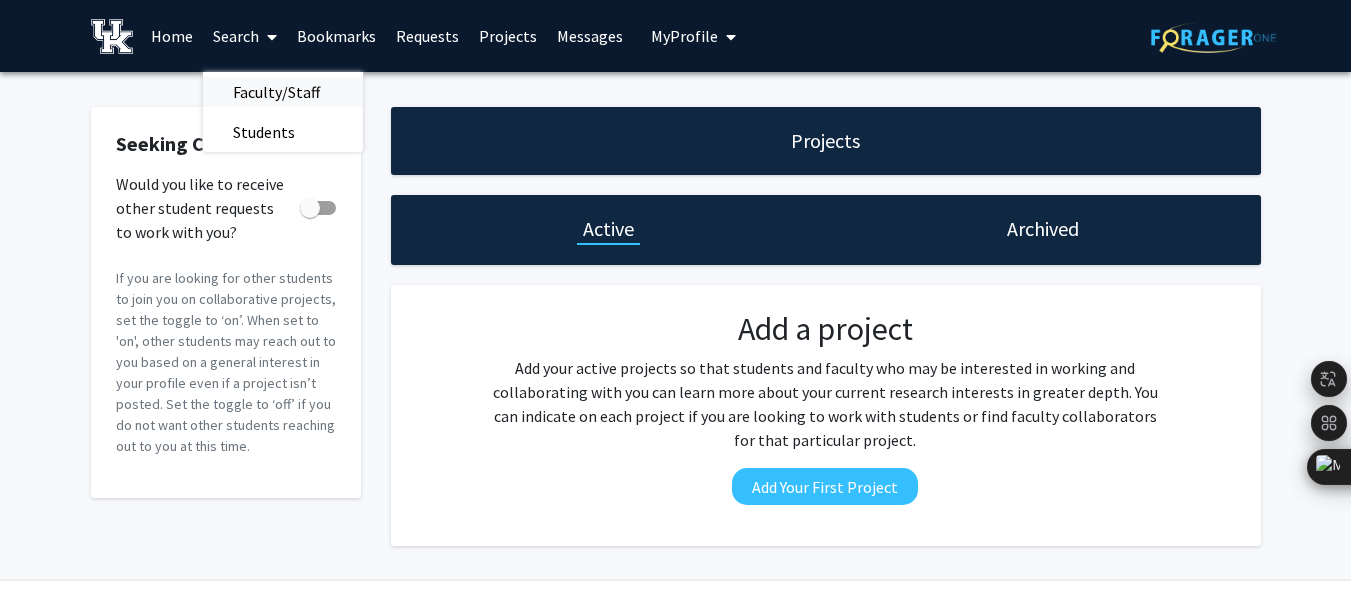 click on "Faculty/Staff" at bounding box center [276, 92] 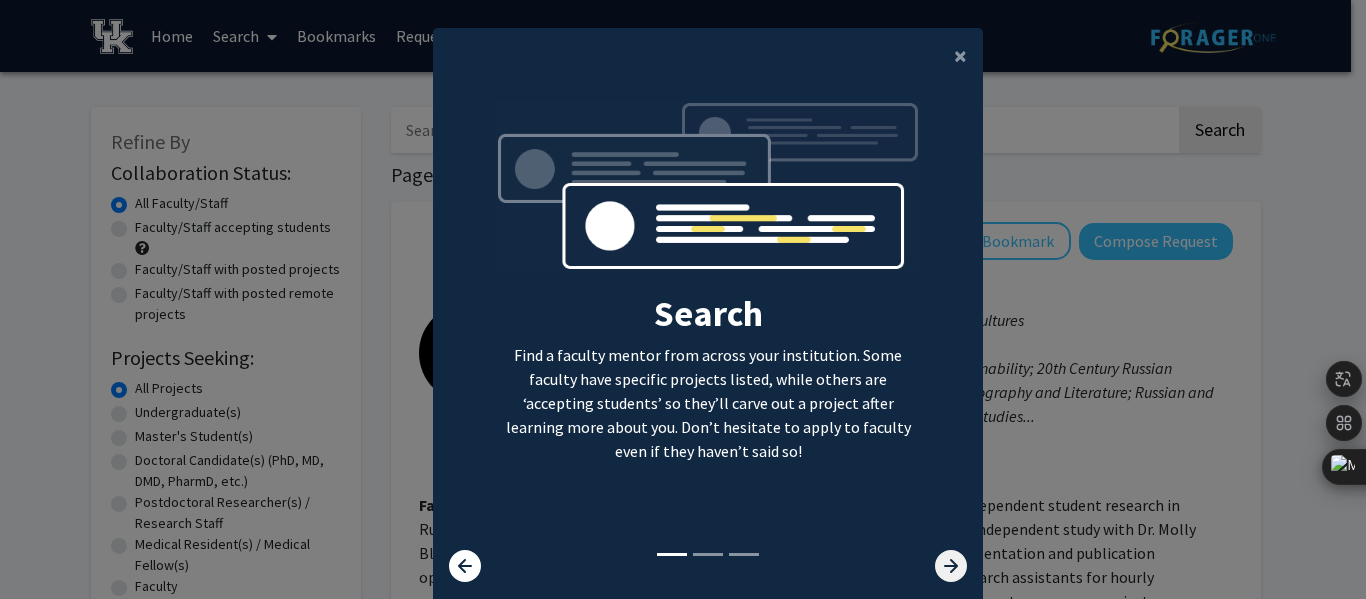 click 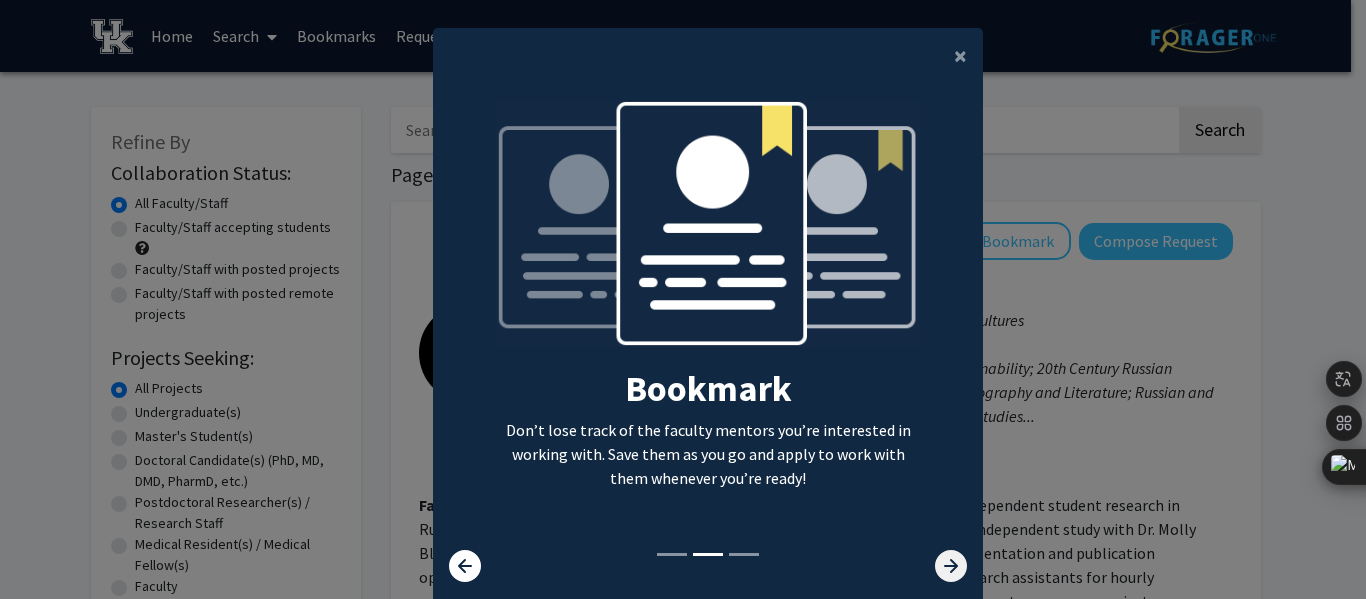 click 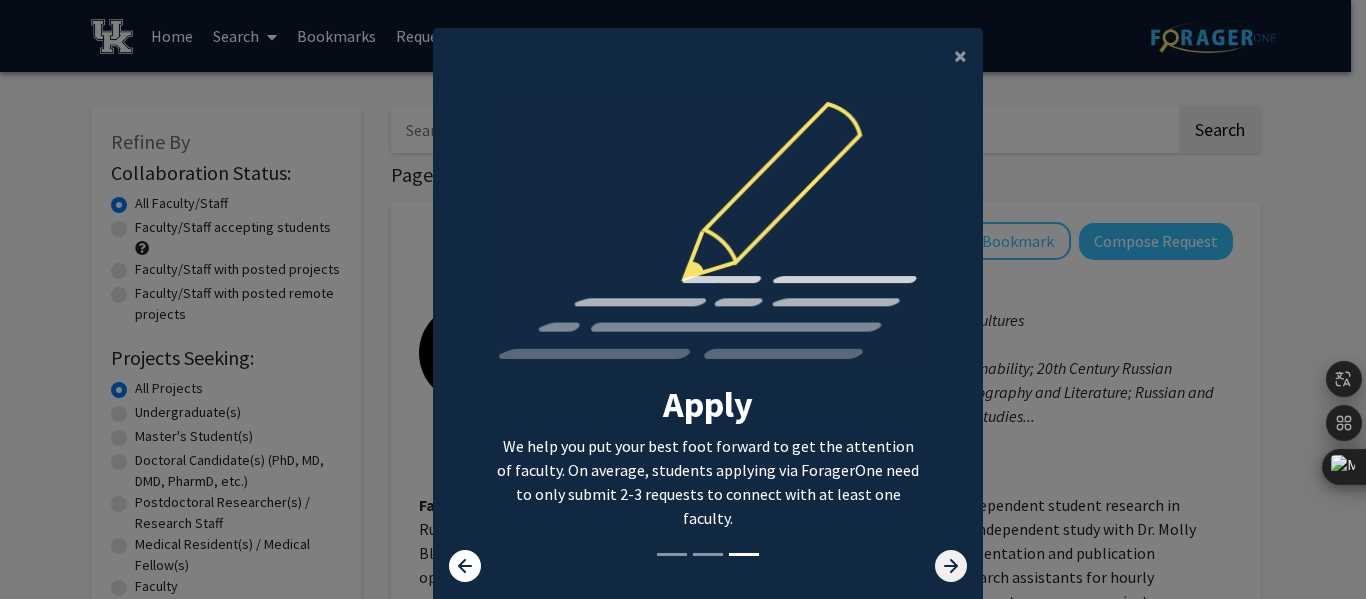 click 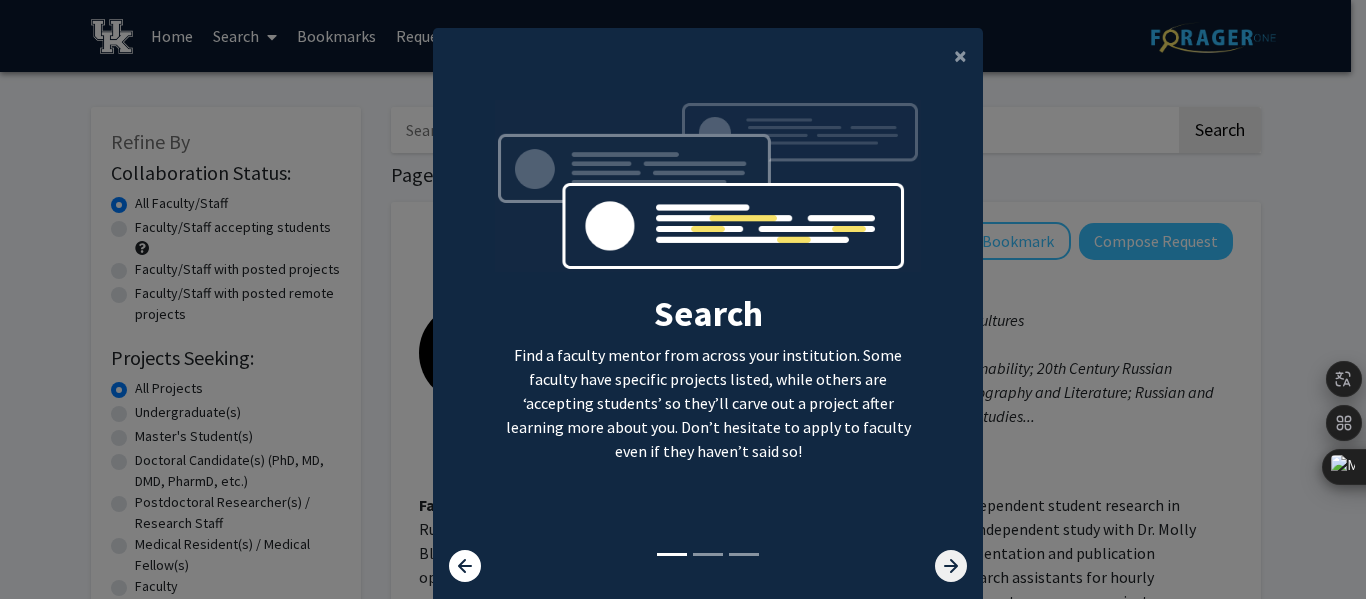 click 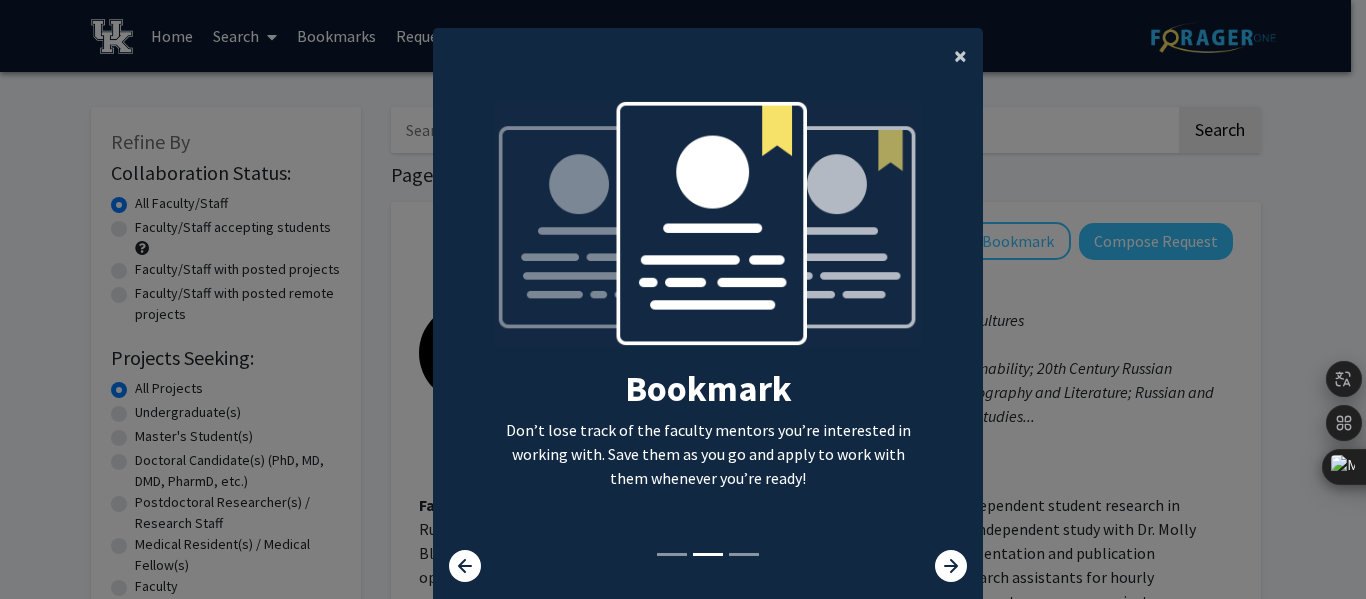 click on "×" 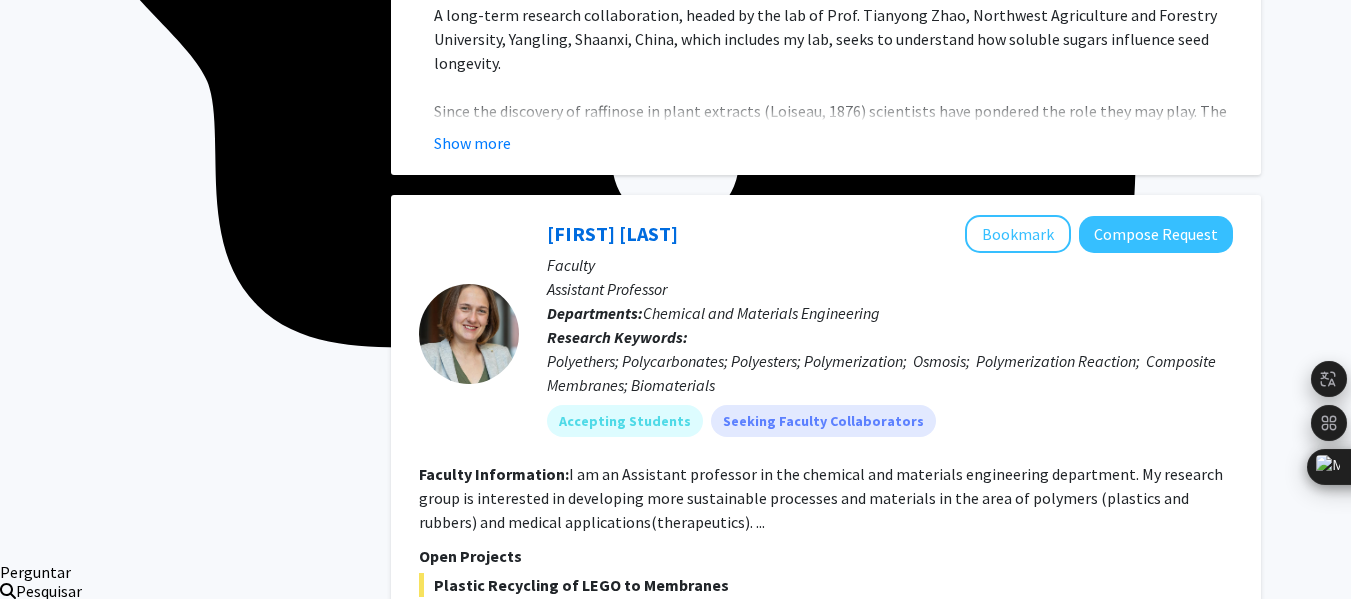 scroll, scrollTop: 5988, scrollLeft: 0, axis: vertical 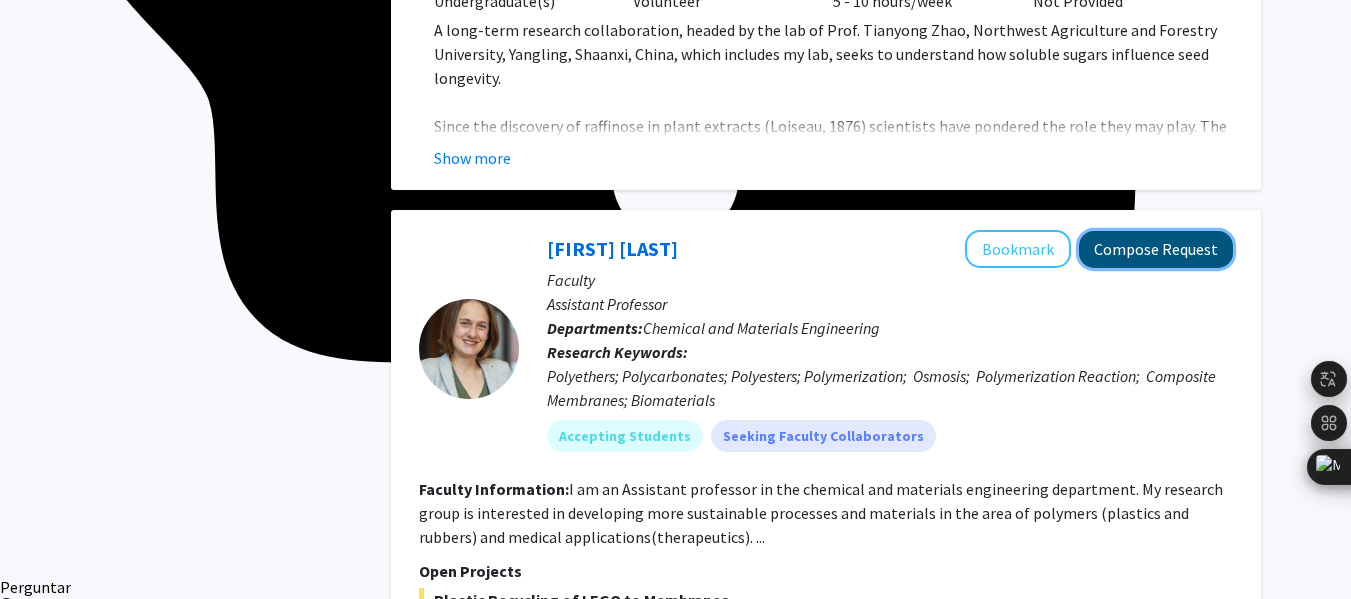 click on "Compose Request" 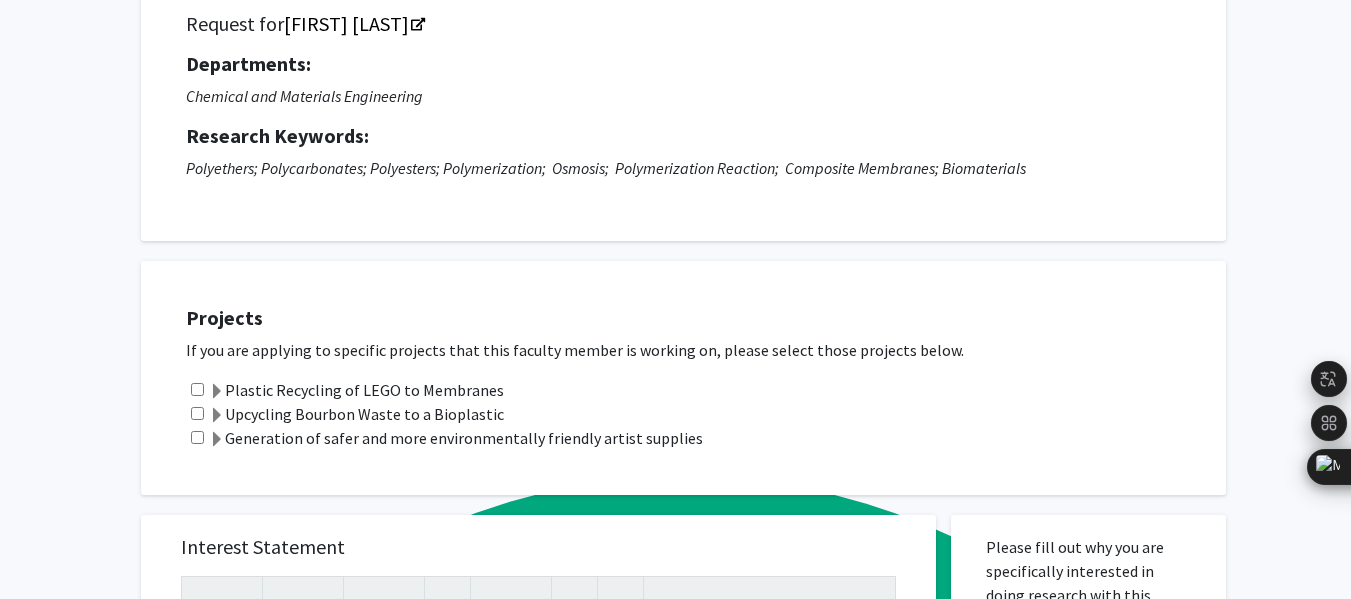 scroll, scrollTop: 156, scrollLeft: 0, axis: vertical 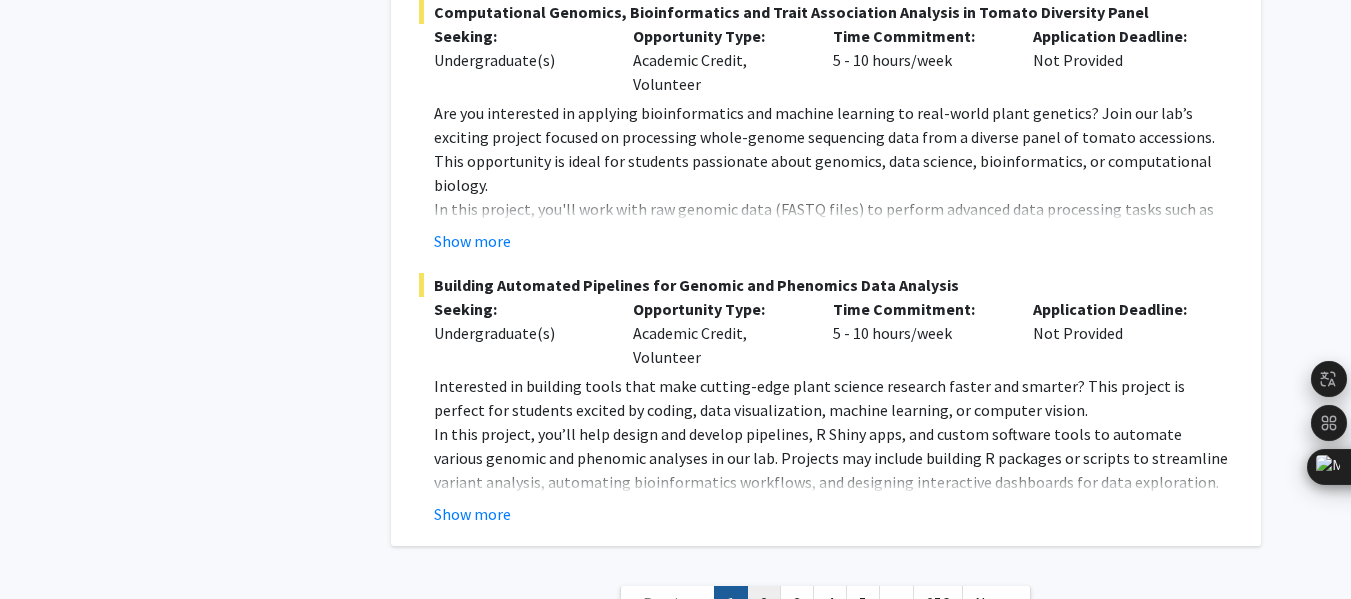 click on "2" 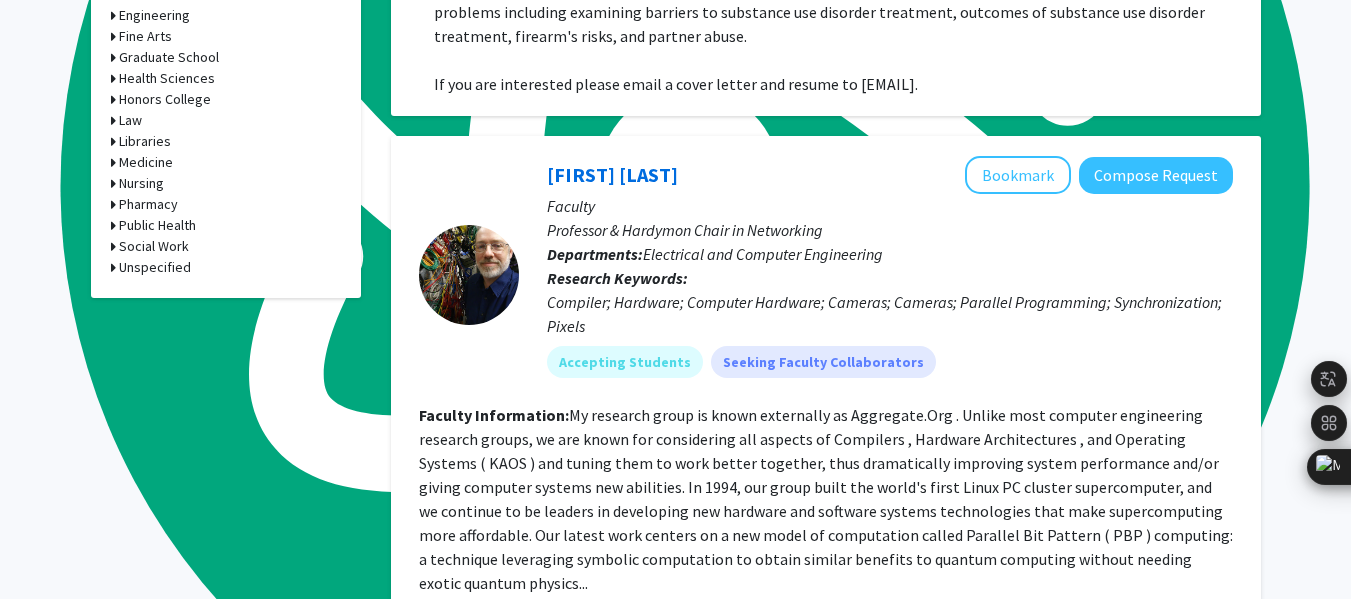 scroll, scrollTop: 1109, scrollLeft: 0, axis: vertical 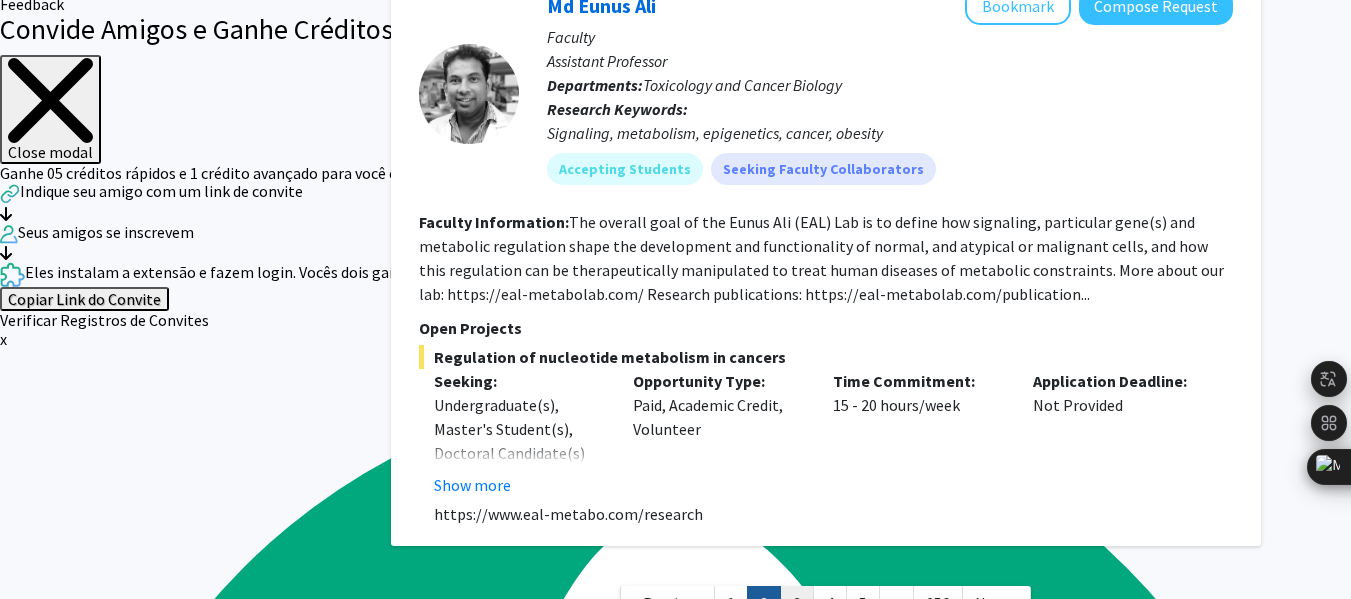 click on "3" 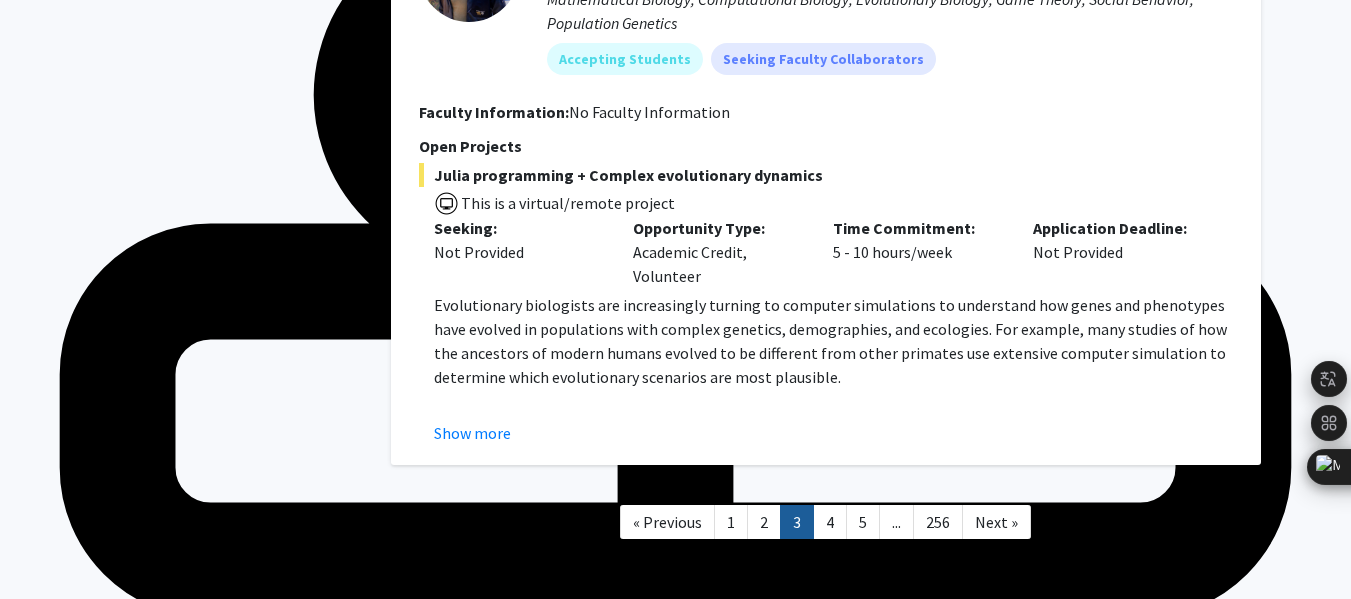 scroll, scrollTop: 6822, scrollLeft: 0, axis: vertical 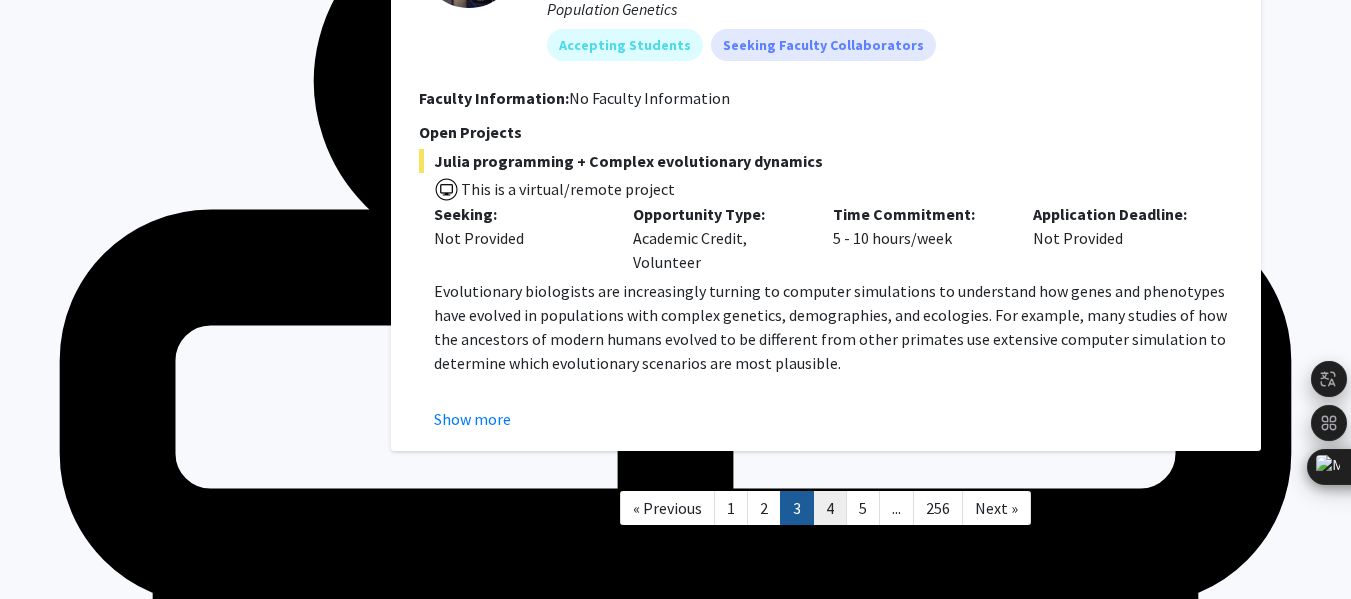 click on "4" 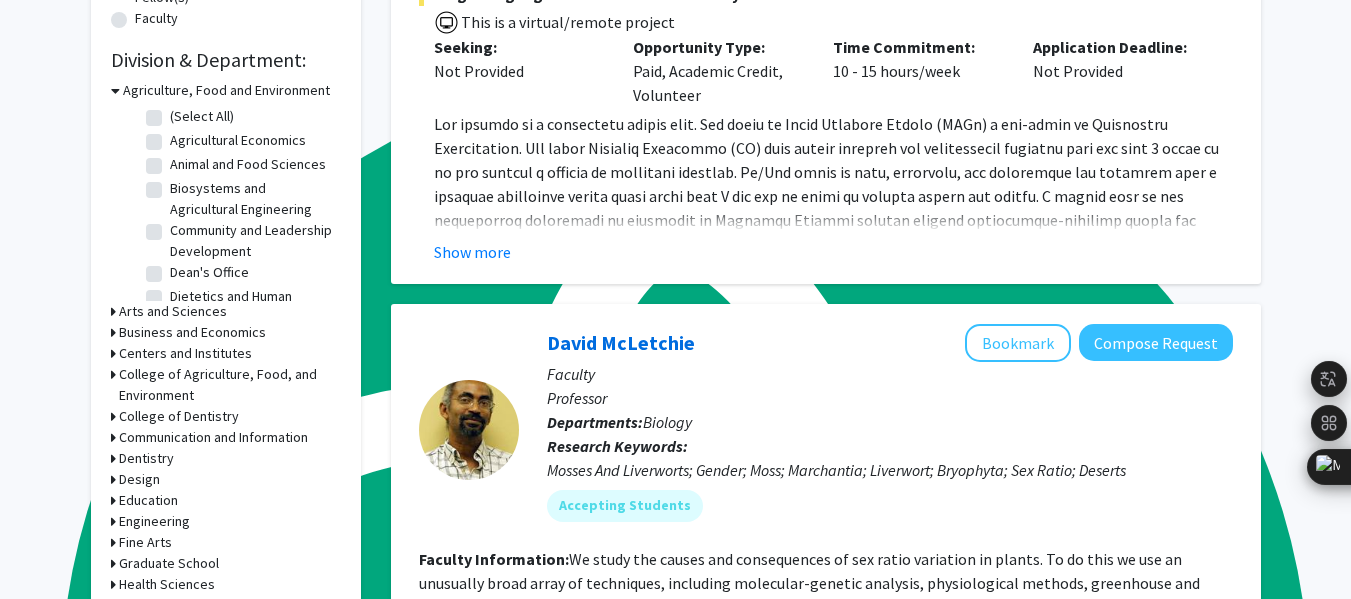 scroll, scrollTop: 558, scrollLeft: 0, axis: vertical 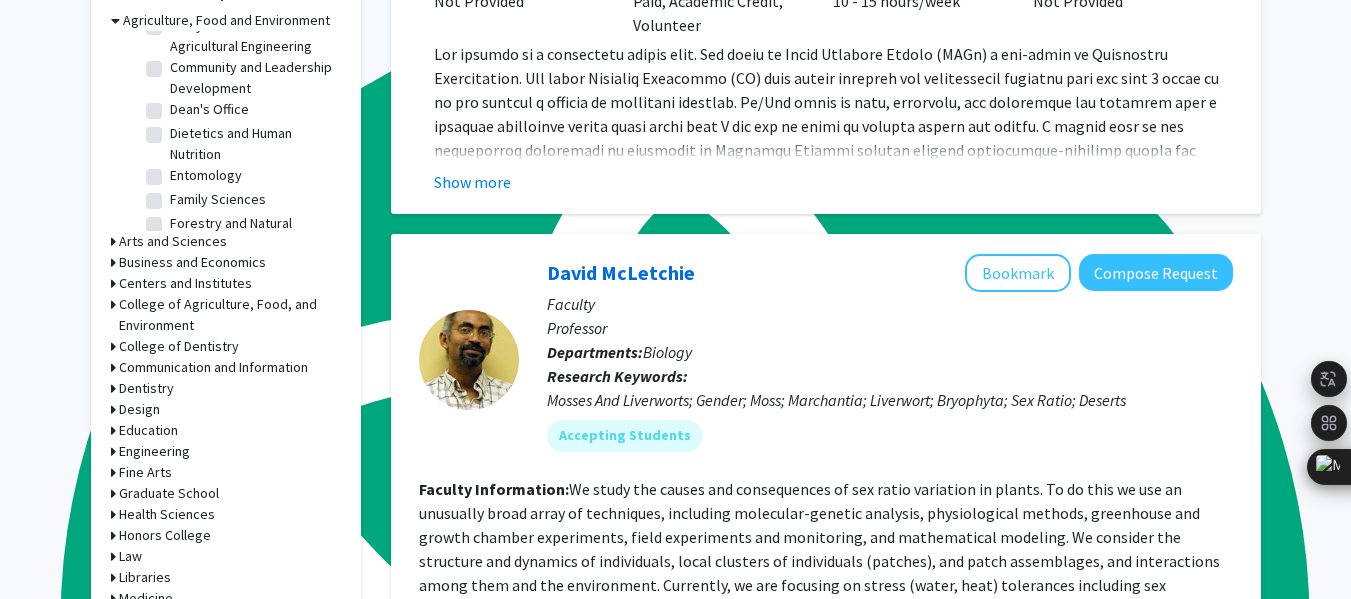 click 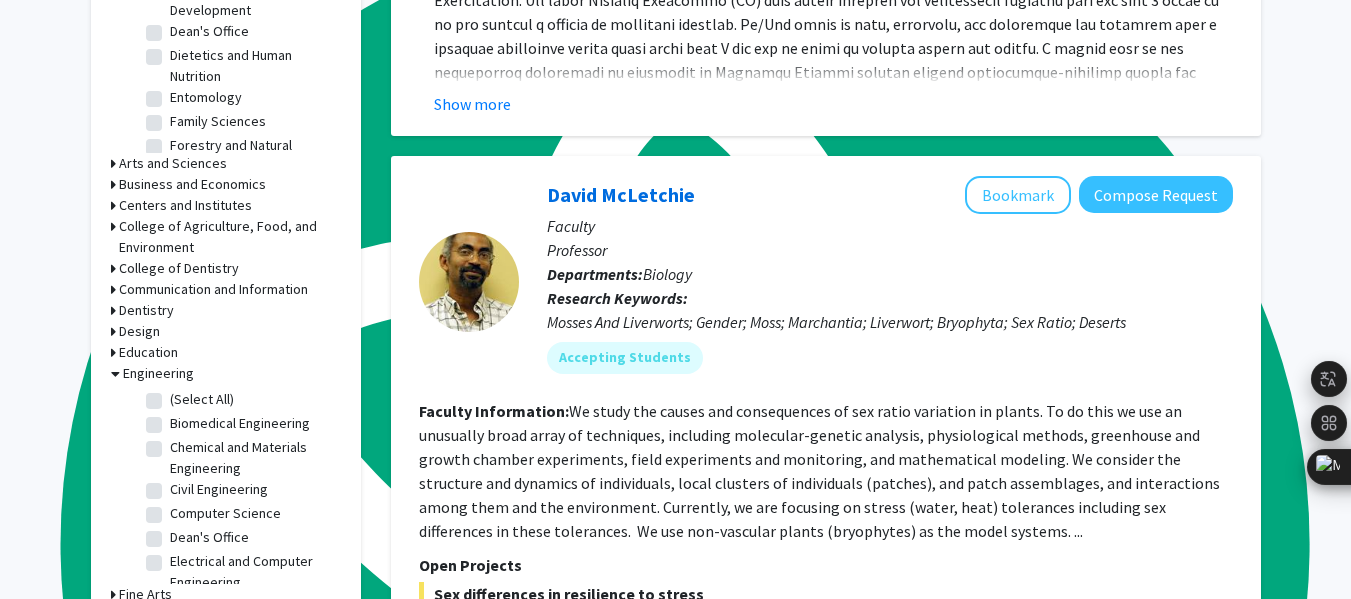 scroll, scrollTop: 718, scrollLeft: 0, axis: vertical 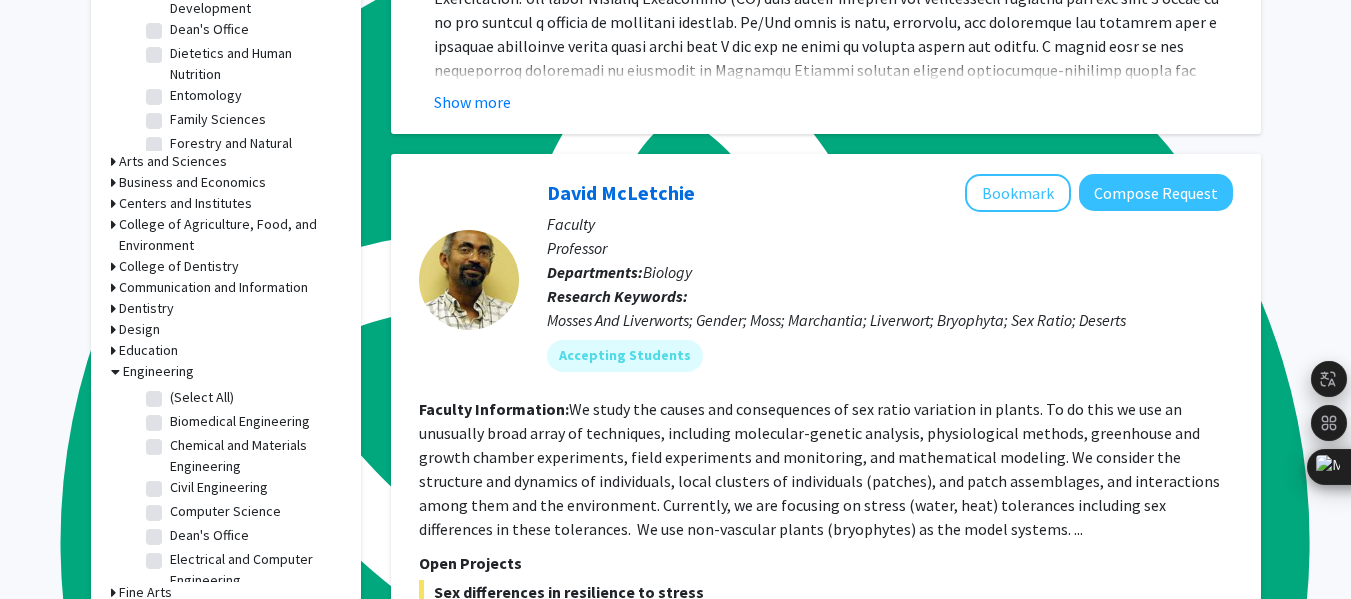 click on "(Select All)" 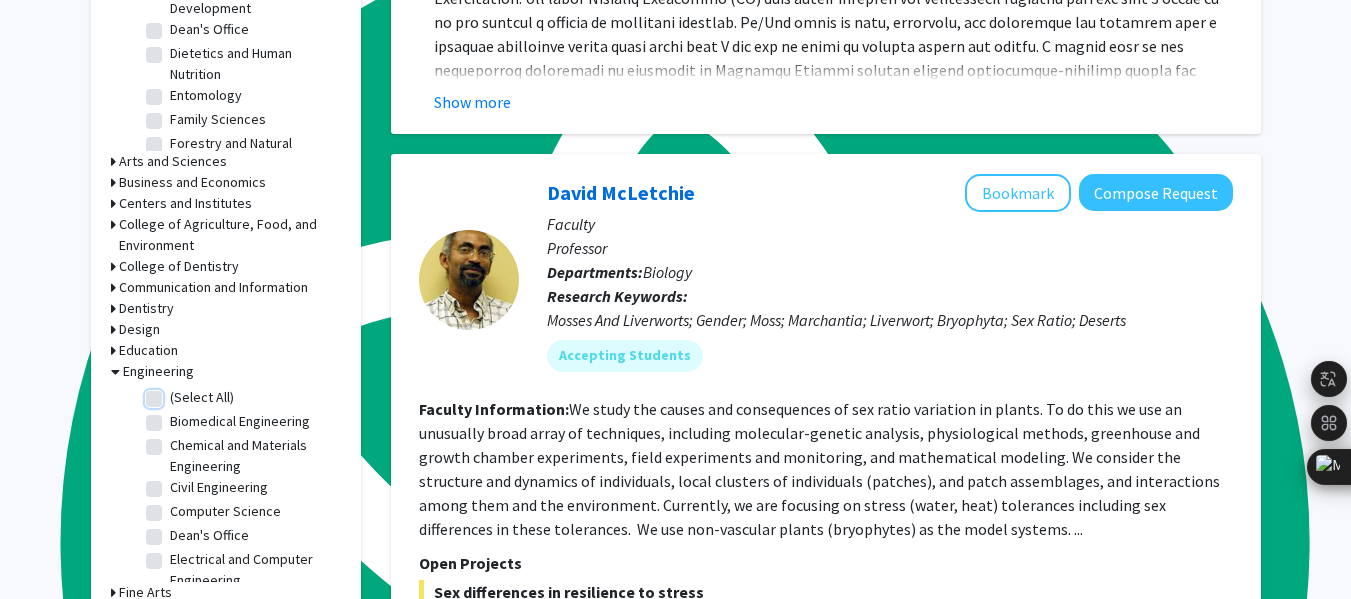 click on "(Select All)" at bounding box center (176, 393) 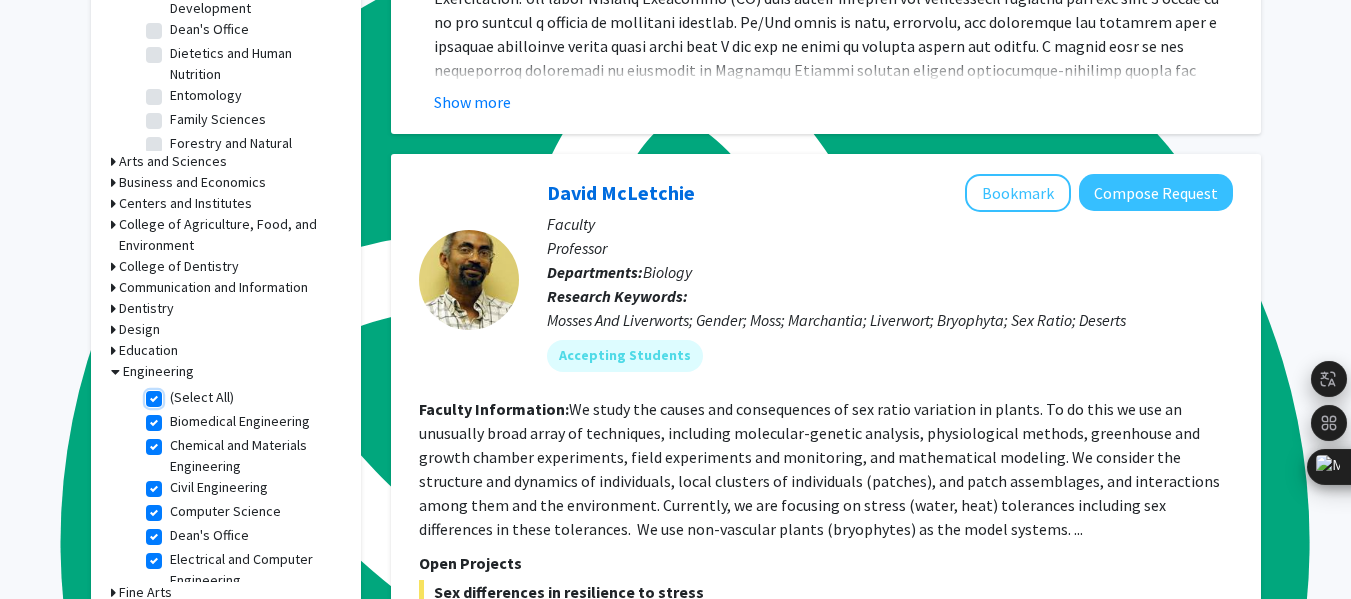 checkbox on "true" 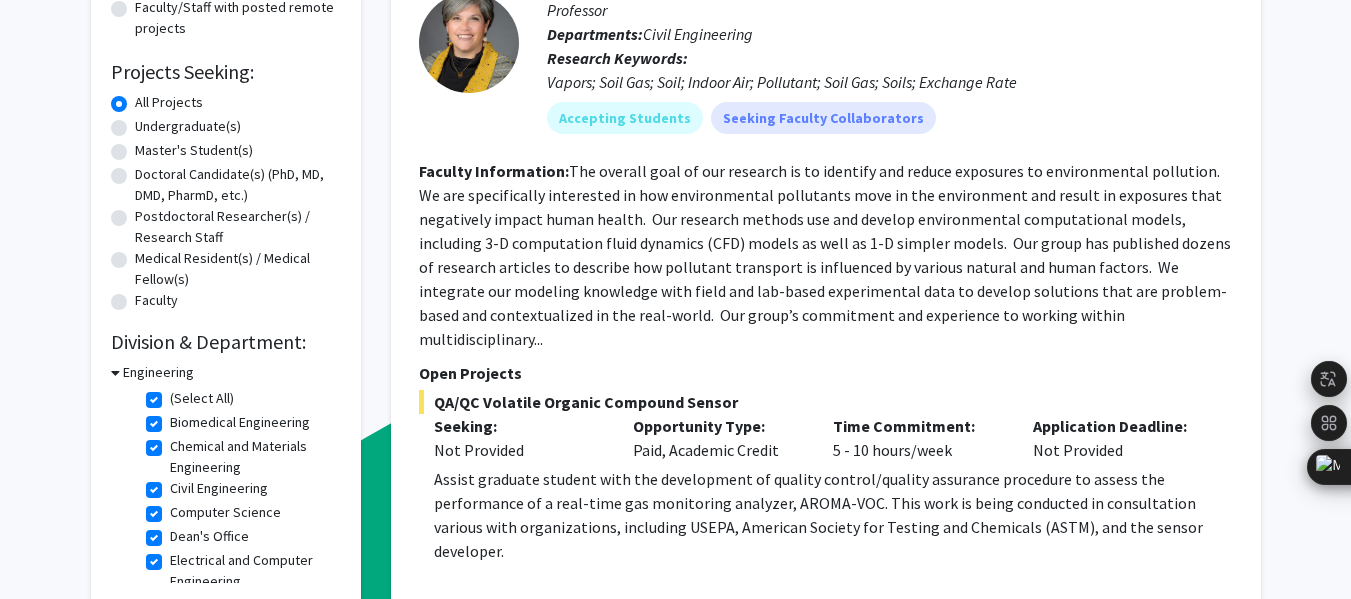 scroll, scrollTop: 340, scrollLeft: 0, axis: vertical 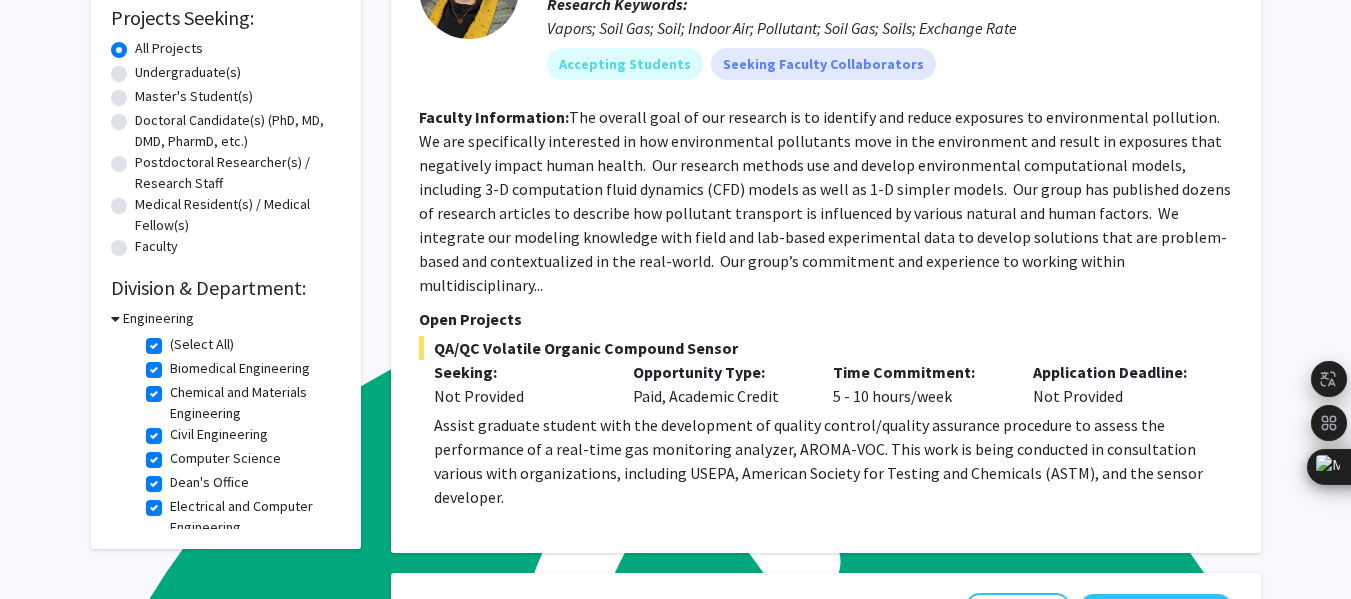 click on "Biomedical Engineering" 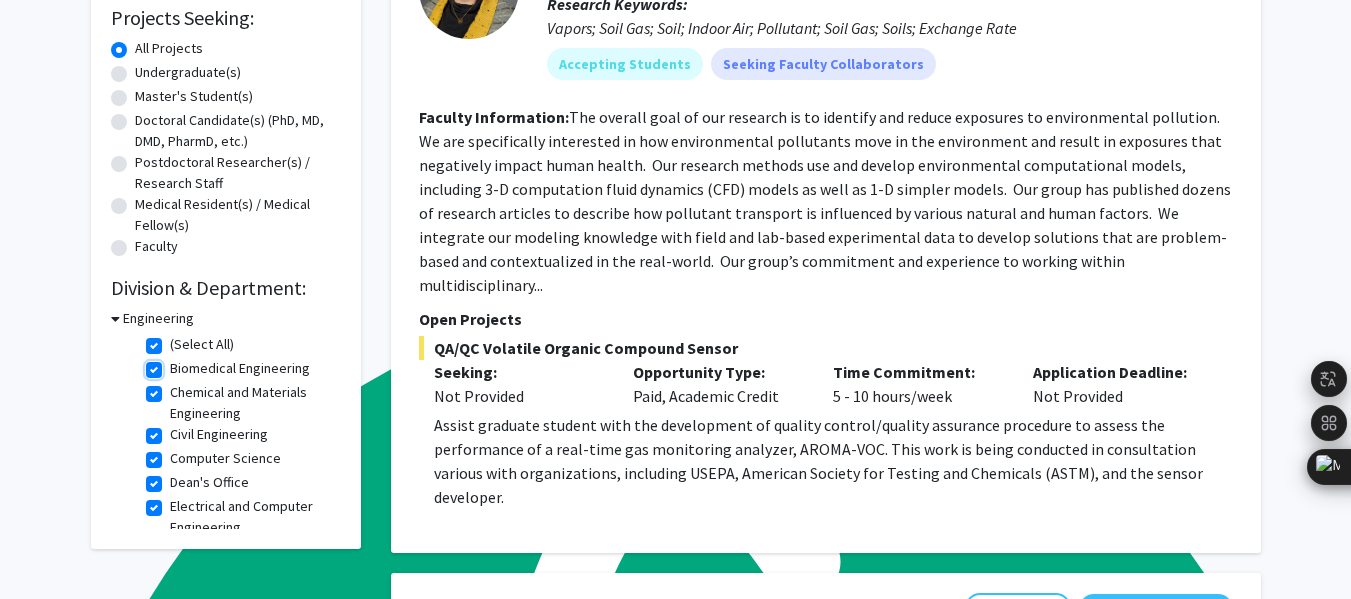 click on "Biomedical Engineering" at bounding box center [176, 364] 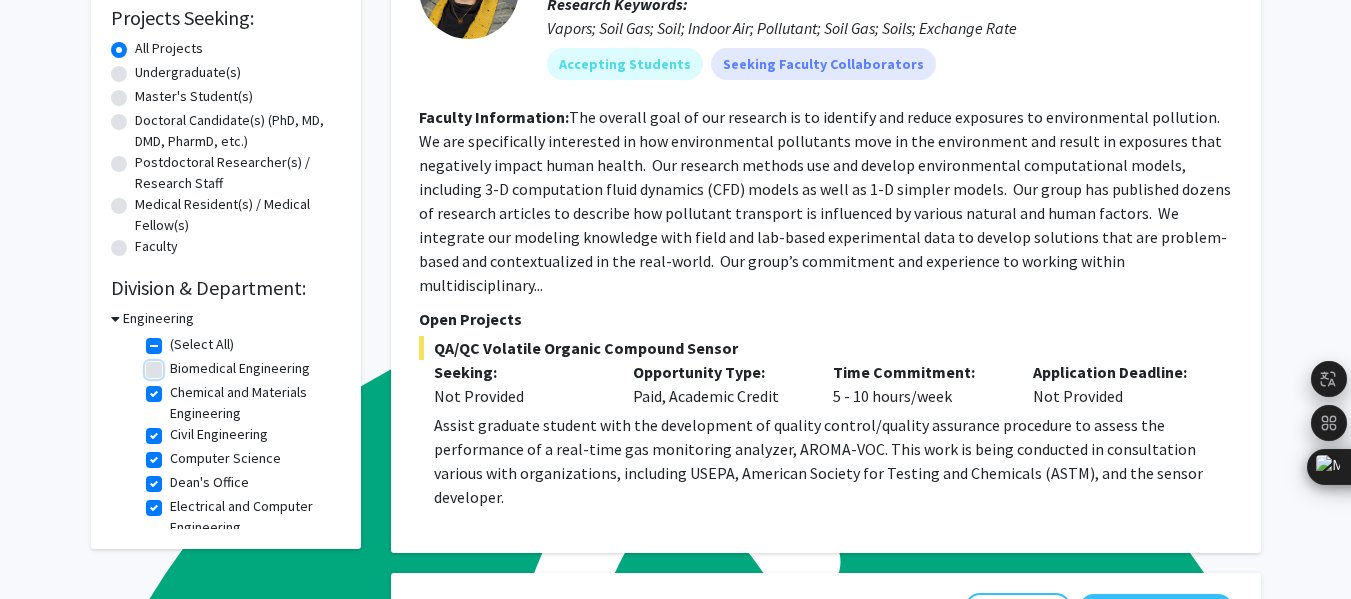 checkbox on "true" 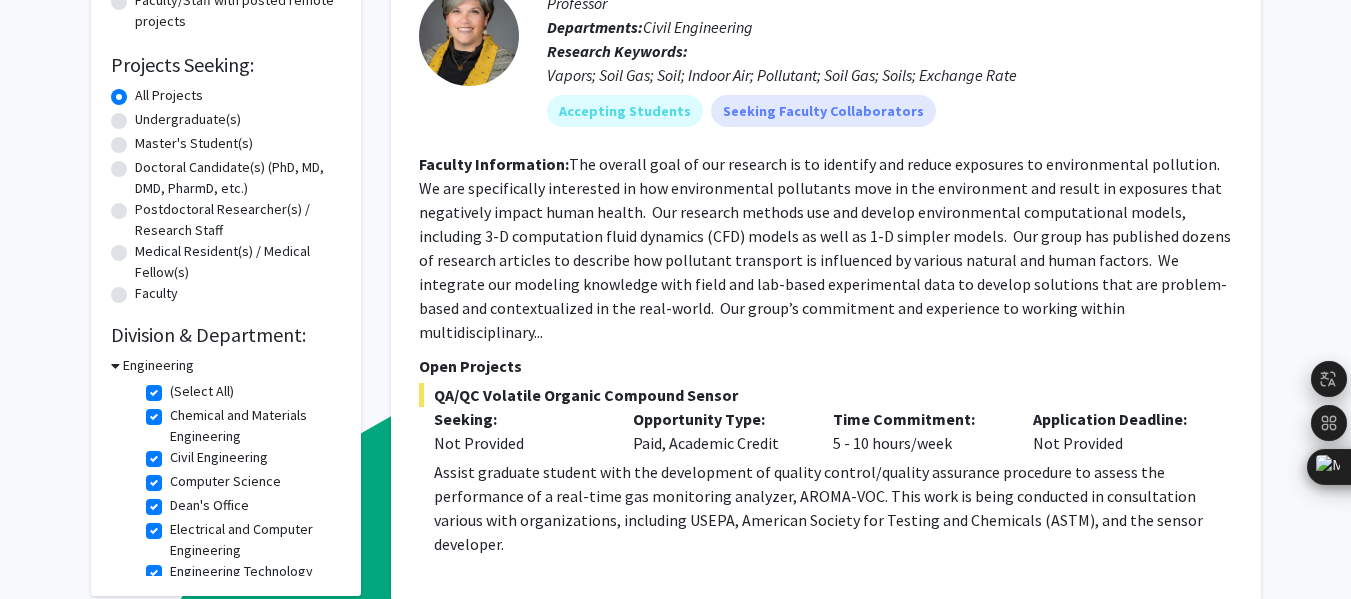 scroll, scrollTop: 388, scrollLeft: 0, axis: vertical 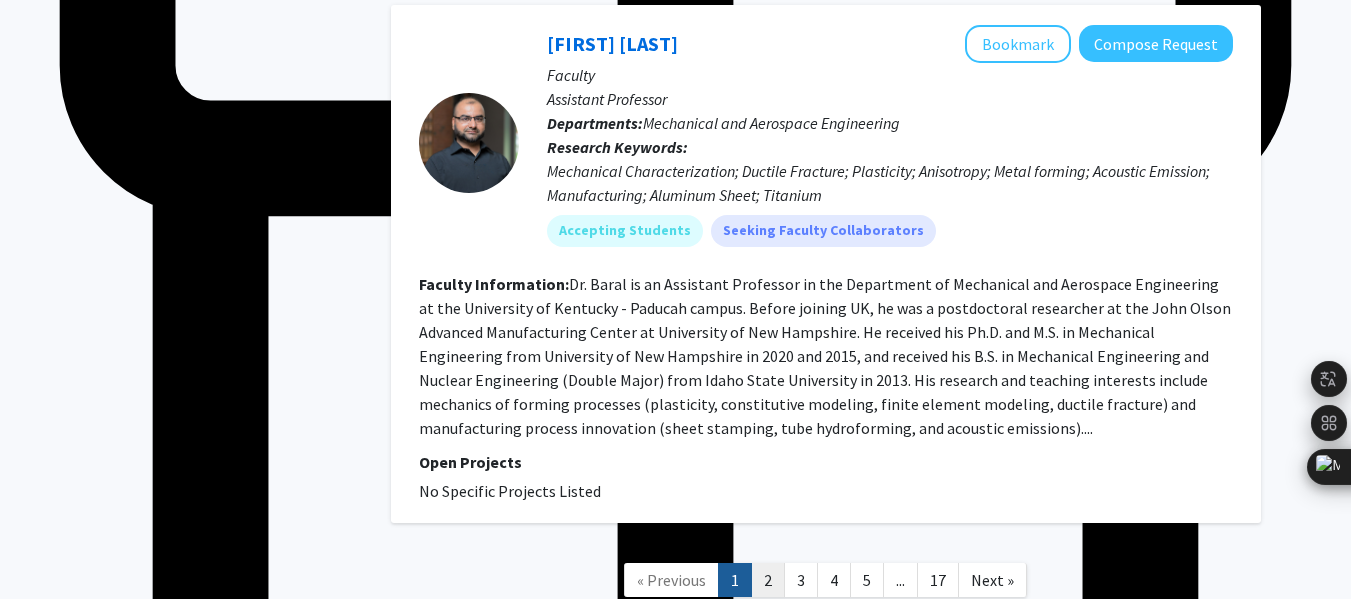 click on "2" 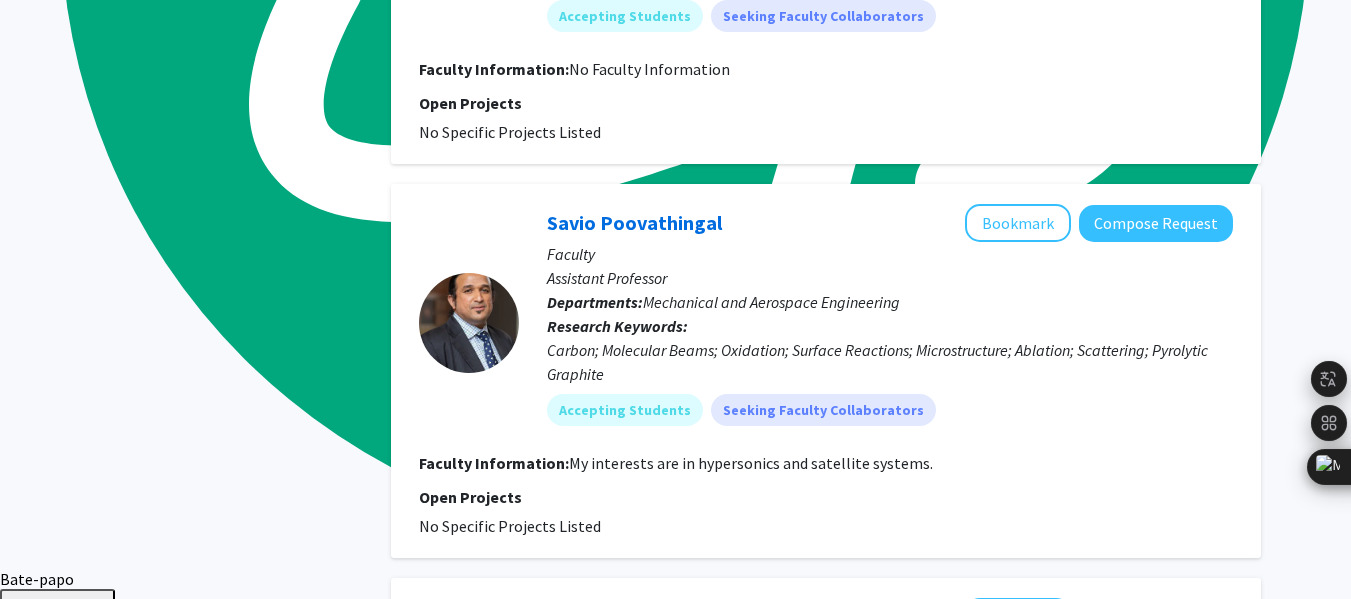 scroll, scrollTop: 1412, scrollLeft: 0, axis: vertical 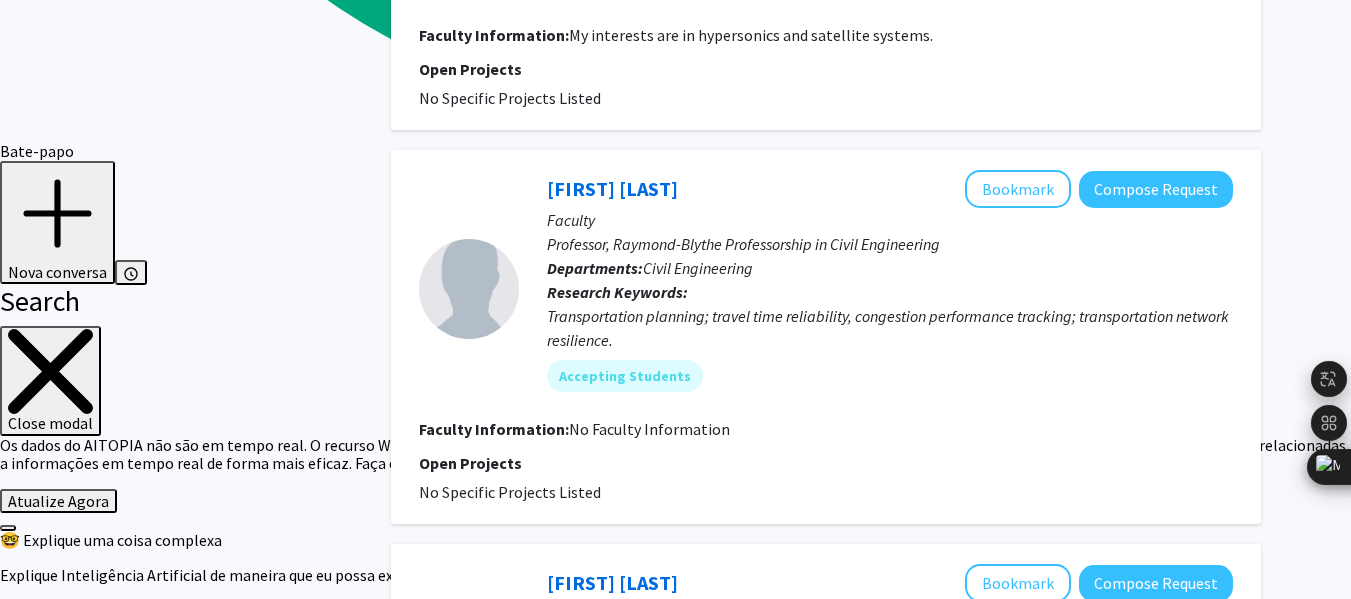 click on "Mei Chen   Bookmark
Compose Request" 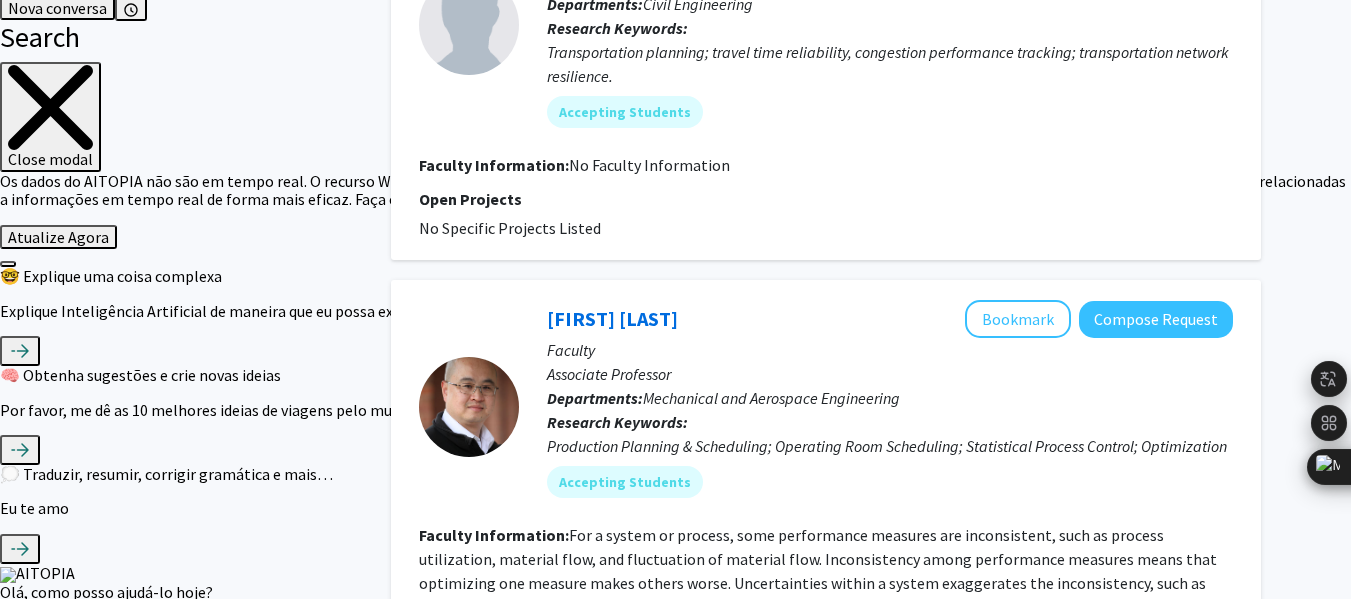 scroll, scrollTop: 2158, scrollLeft: 0, axis: vertical 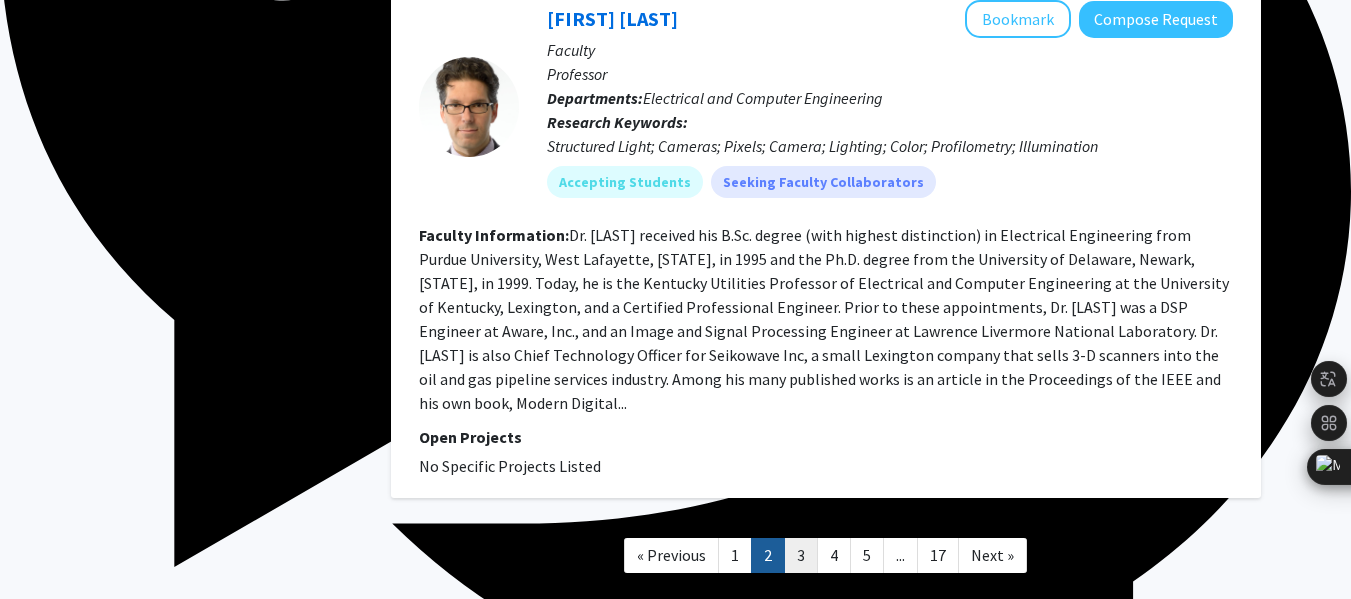 click on "3" 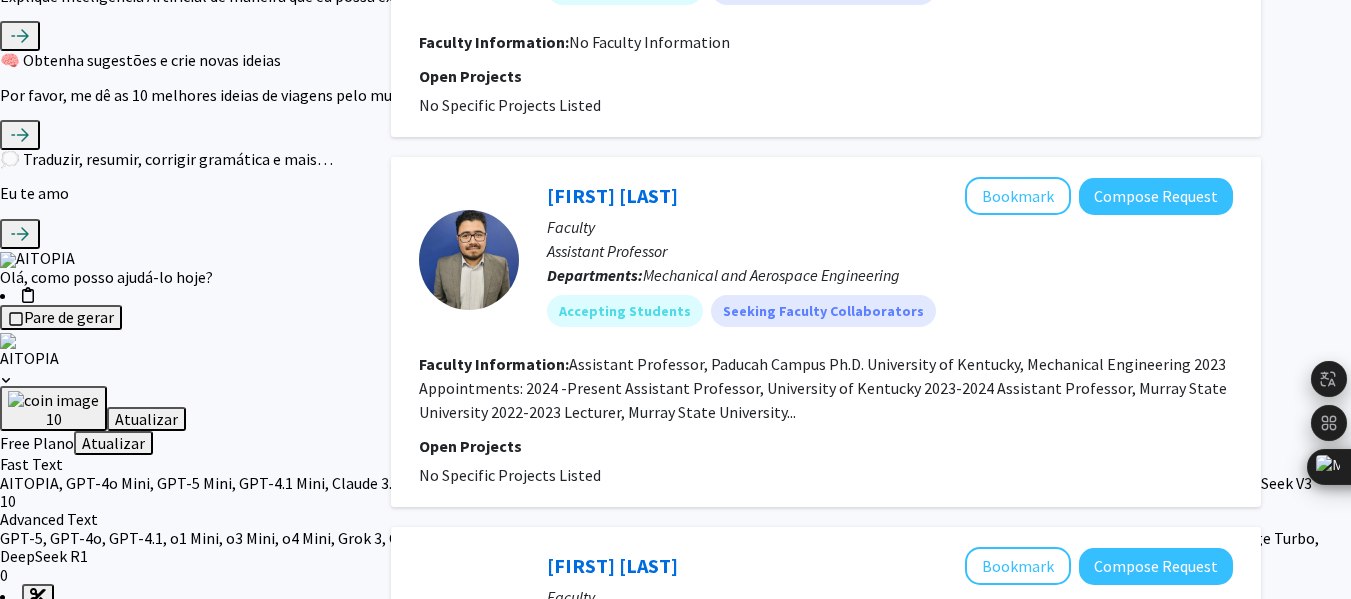 scroll, scrollTop: 2364, scrollLeft: 0, axis: vertical 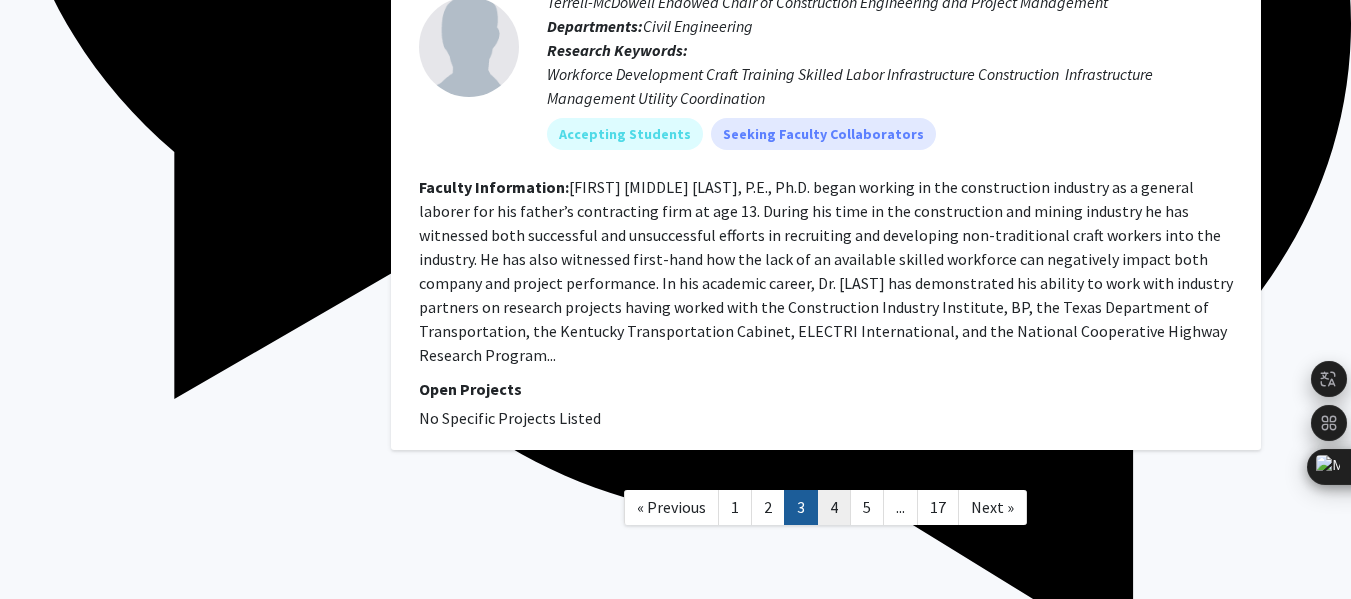 click on "4" 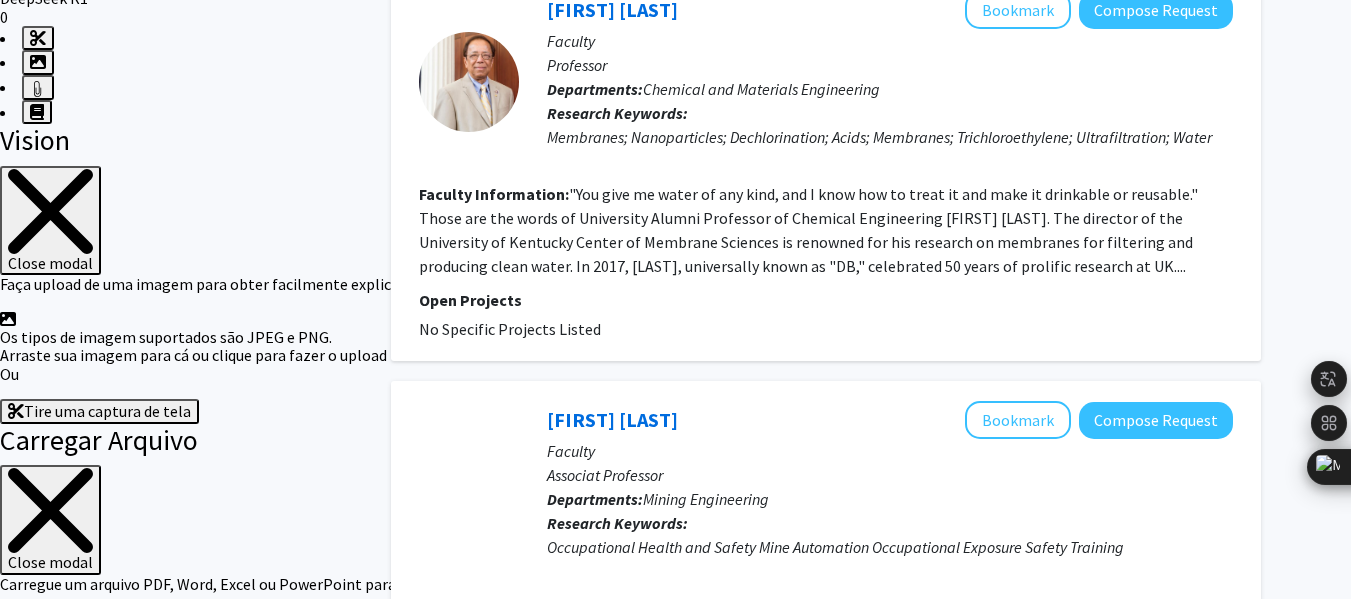 scroll, scrollTop: 2910, scrollLeft: 0, axis: vertical 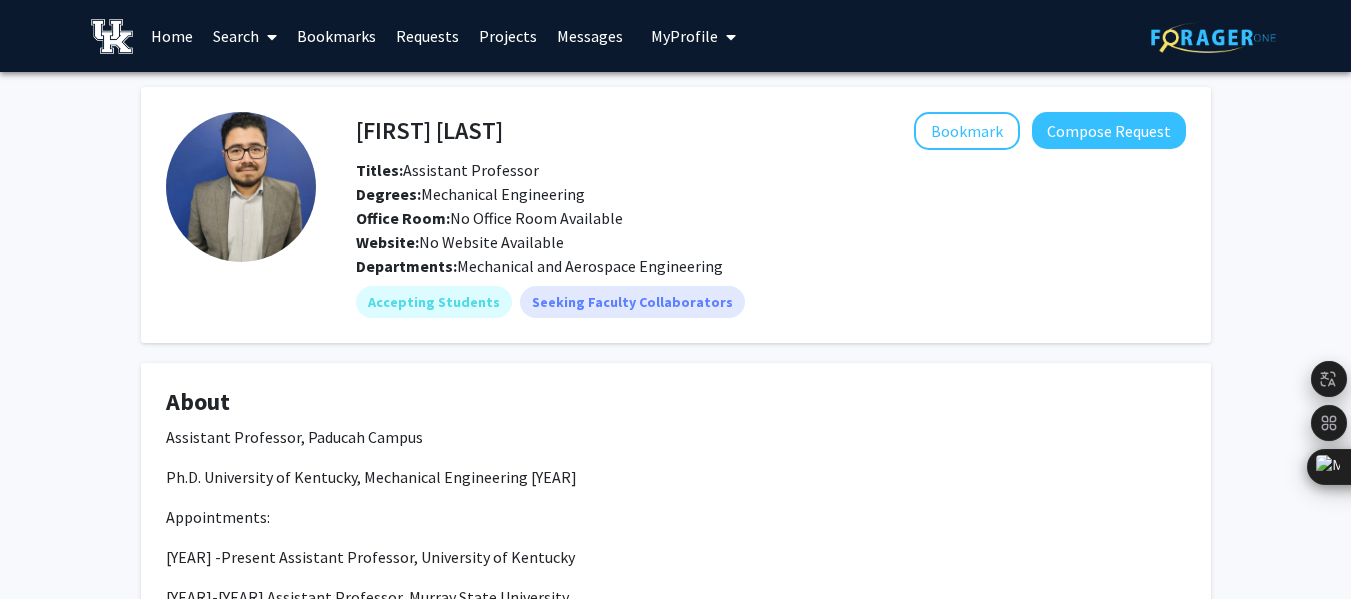 click on "Search" at bounding box center [245, 36] 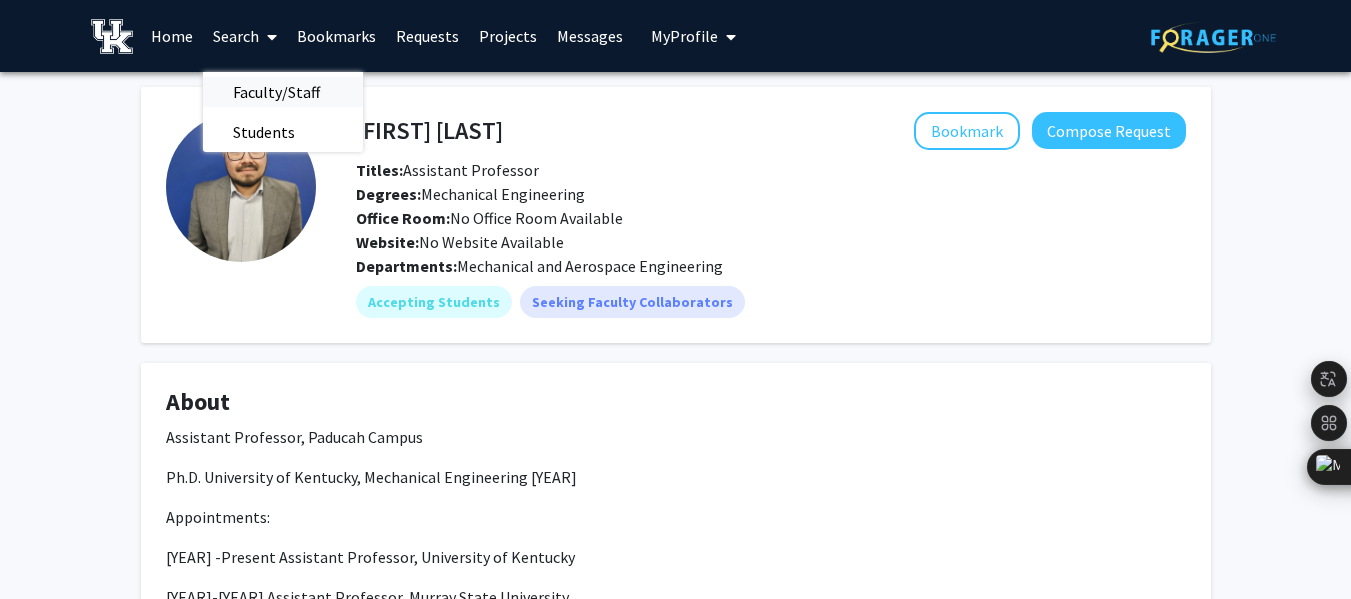 click on "Faculty/Staff" at bounding box center [276, 92] 